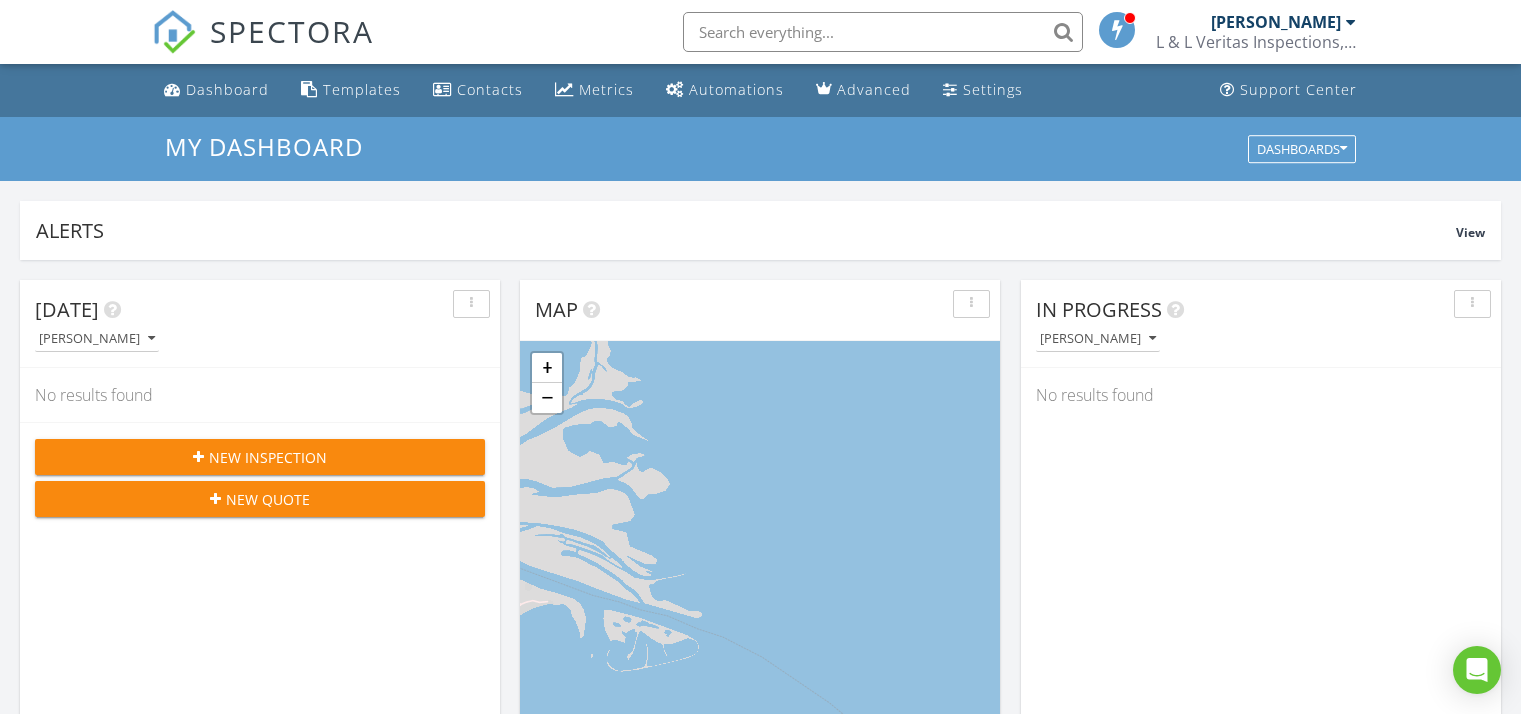 scroll, scrollTop: 1115, scrollLeft: 0, axis: vertical 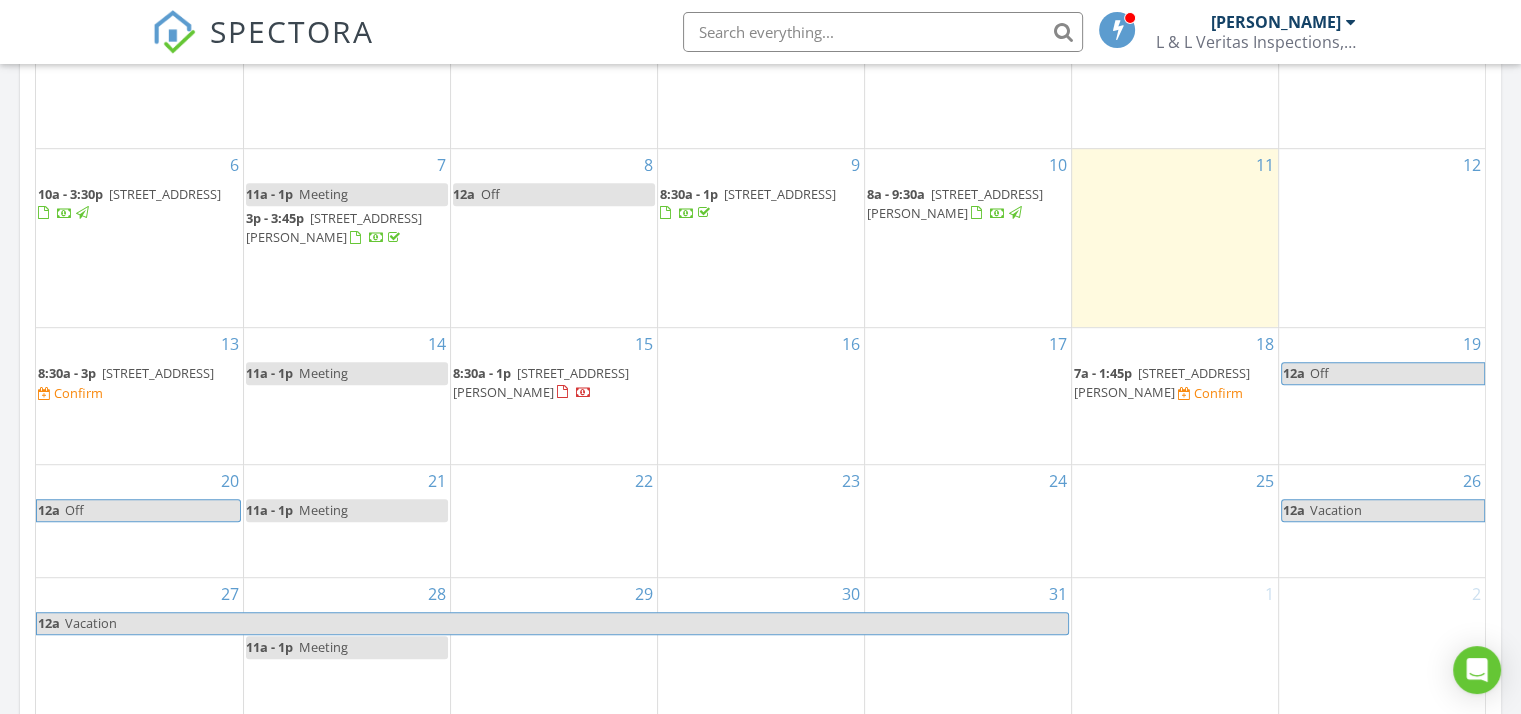 click at bounding box center (883, 32) 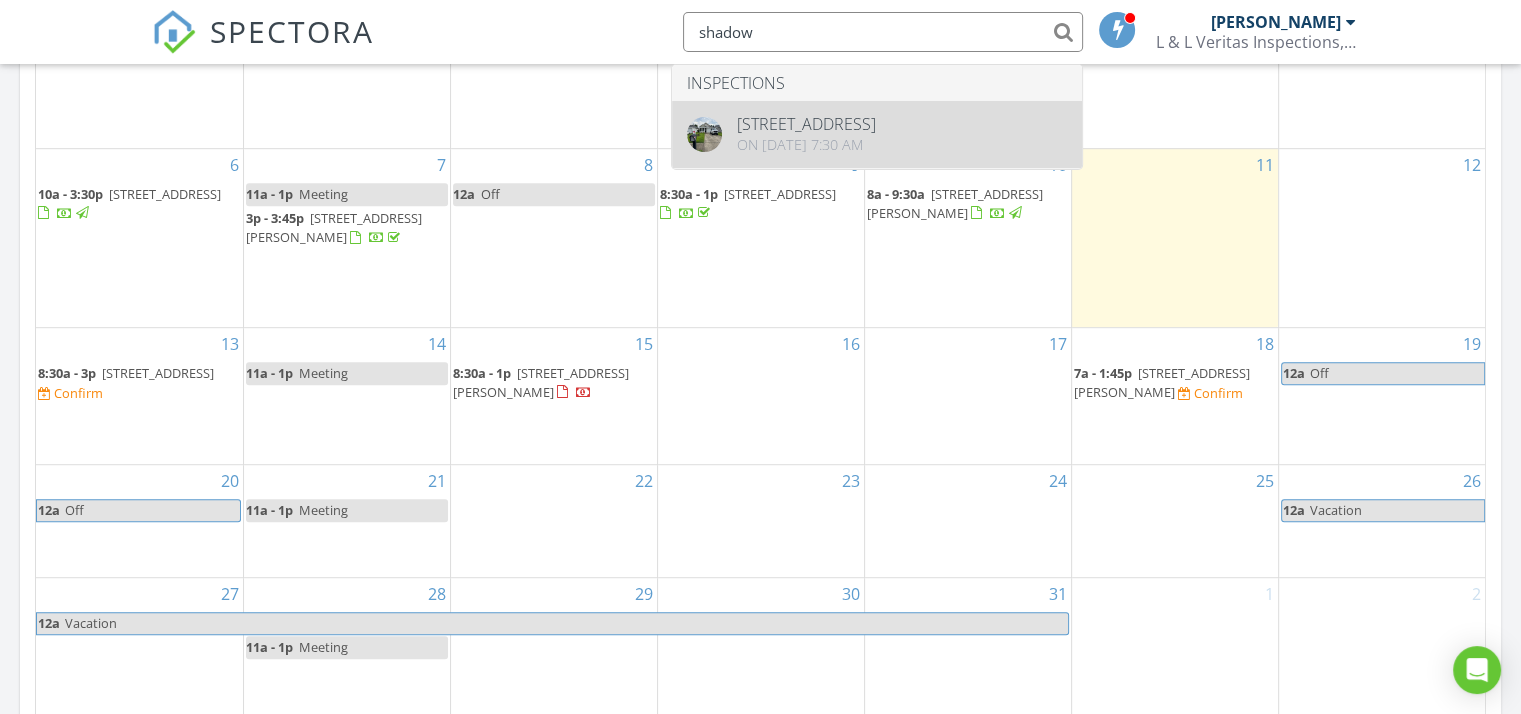 type on "shadow" 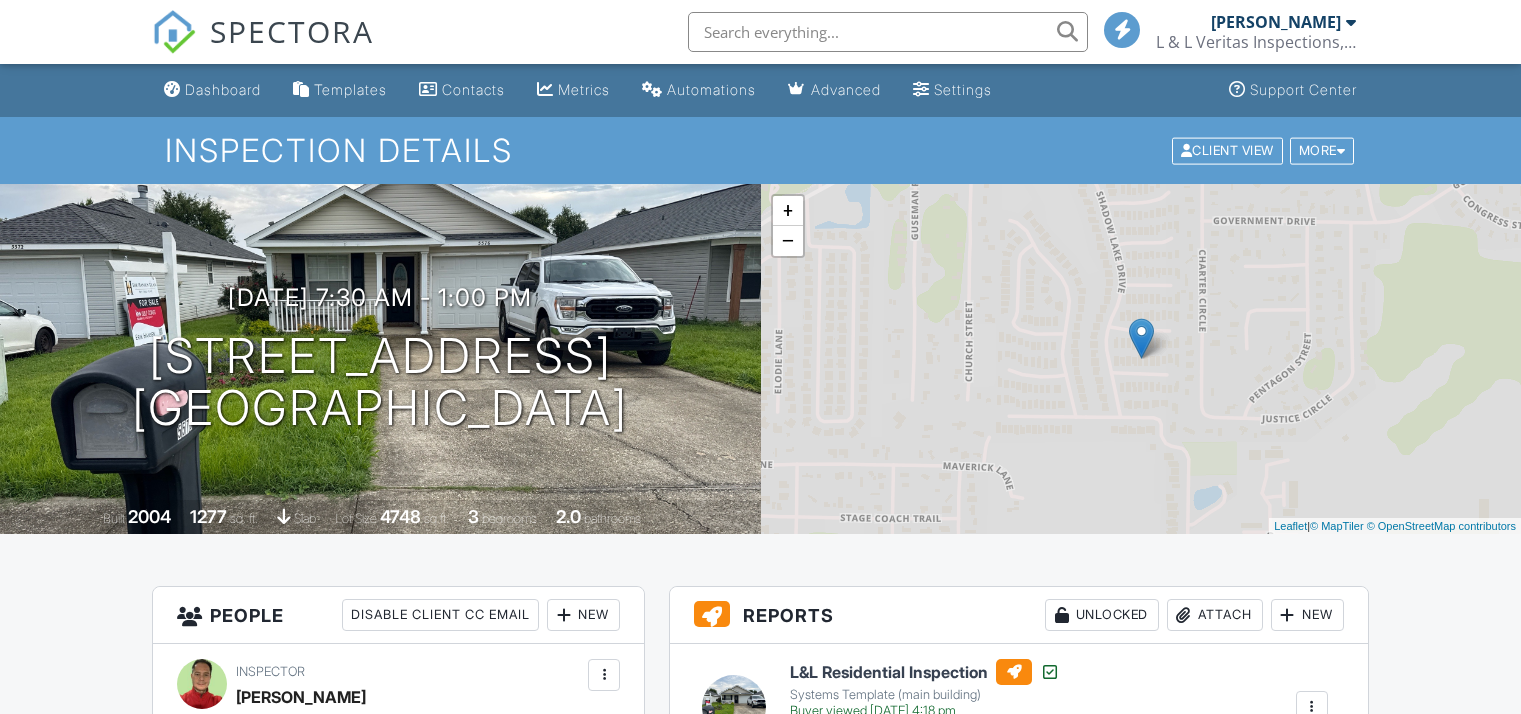 scroll, scrollTop: 339, scrollLeft: 0, axis: vertical 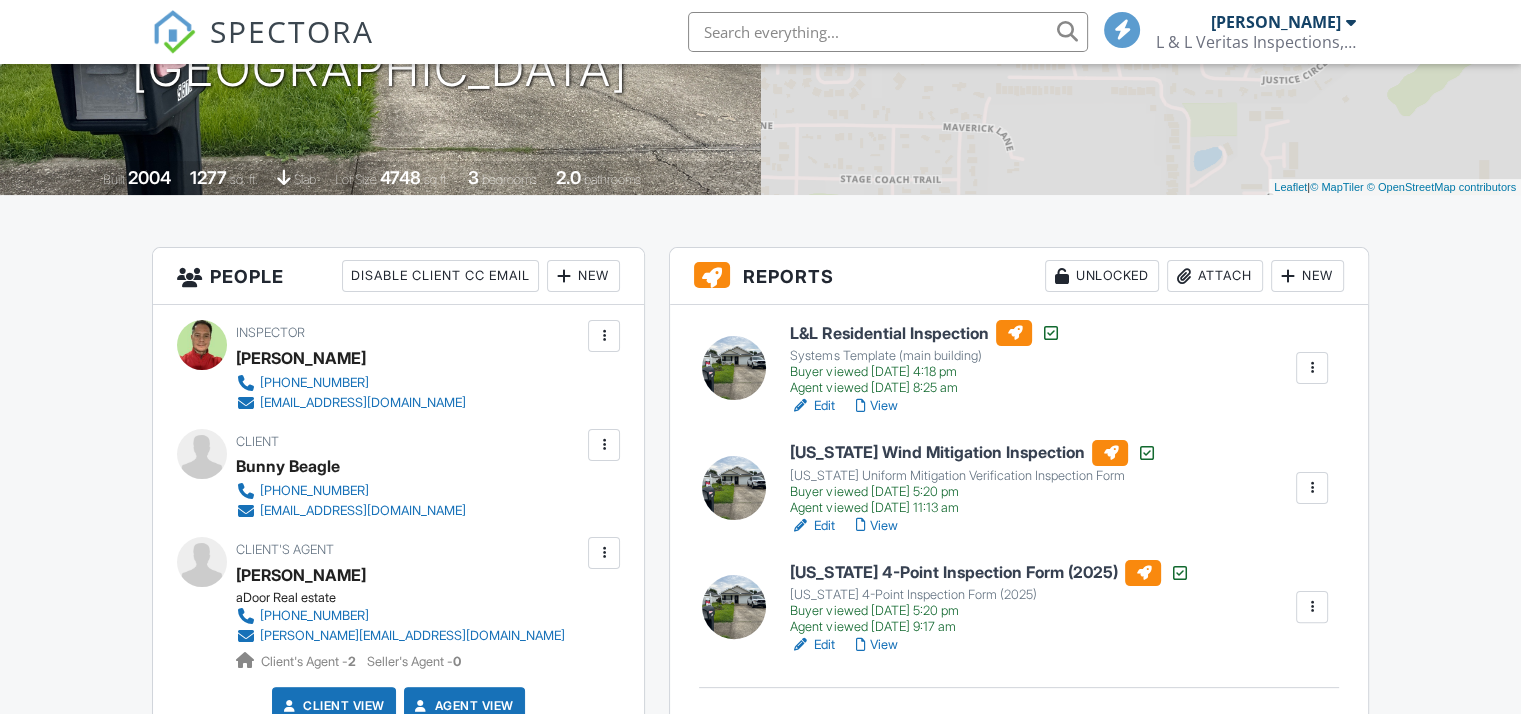 click on "View" at bounding box center [876, 406] 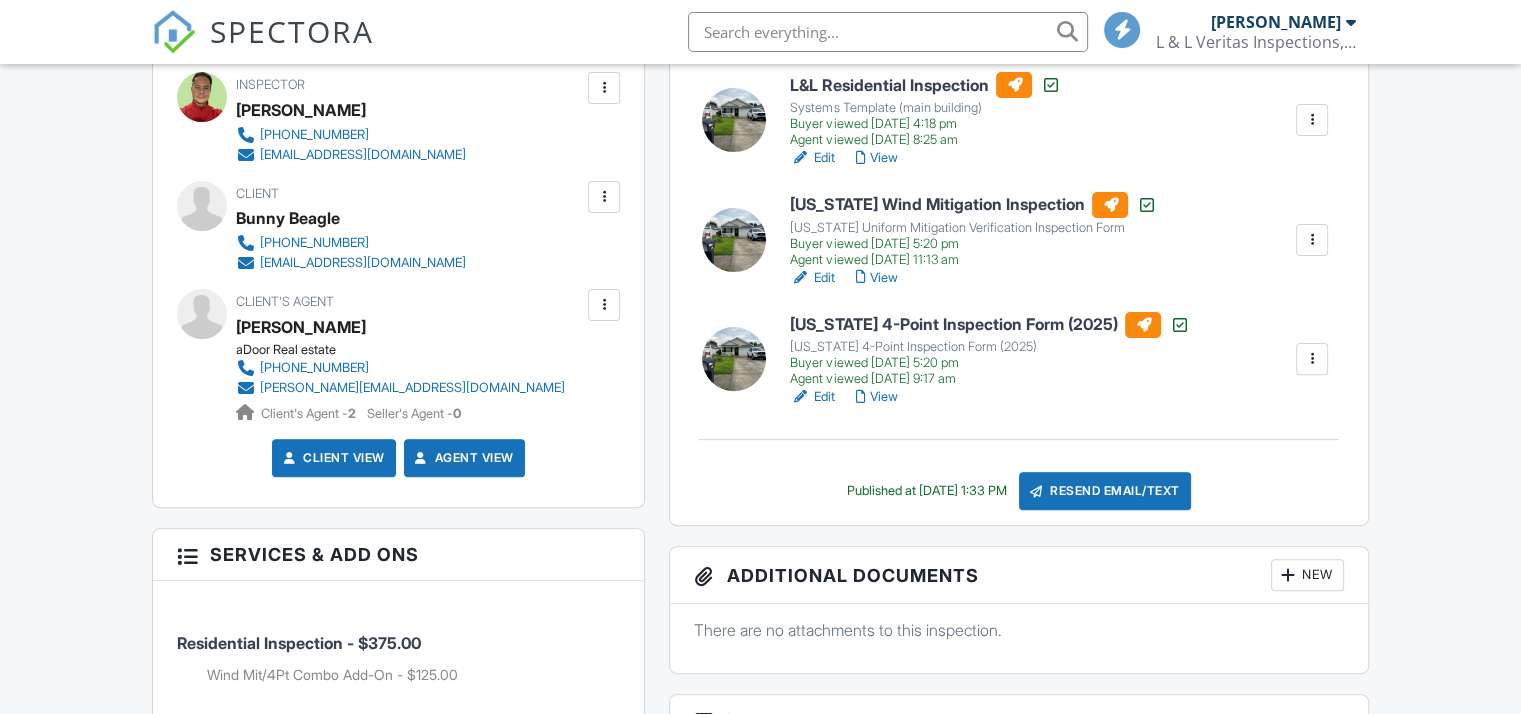 scroll, scrollTop: 587, scrollLeft: 0, axis: vertical 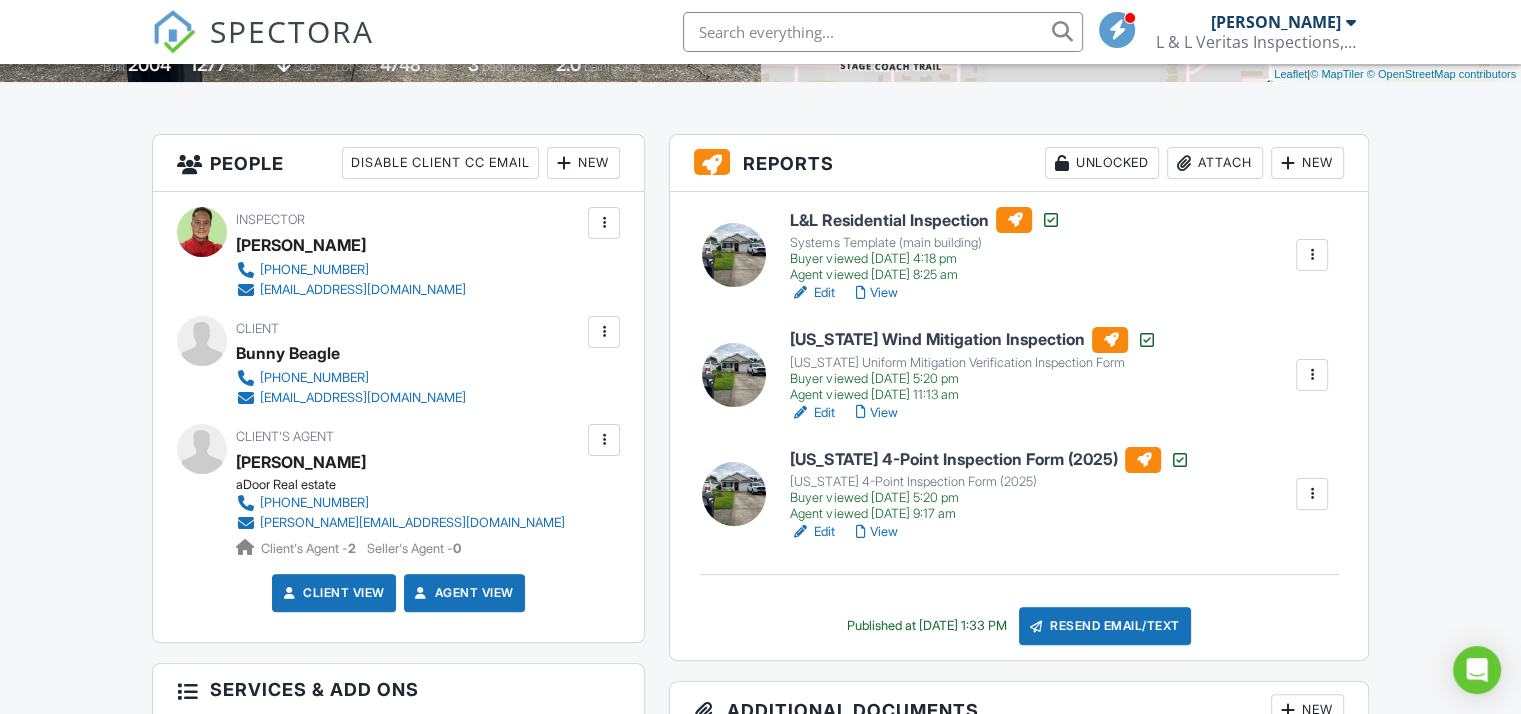 click on "Edit" at bounding box center [812, 413] 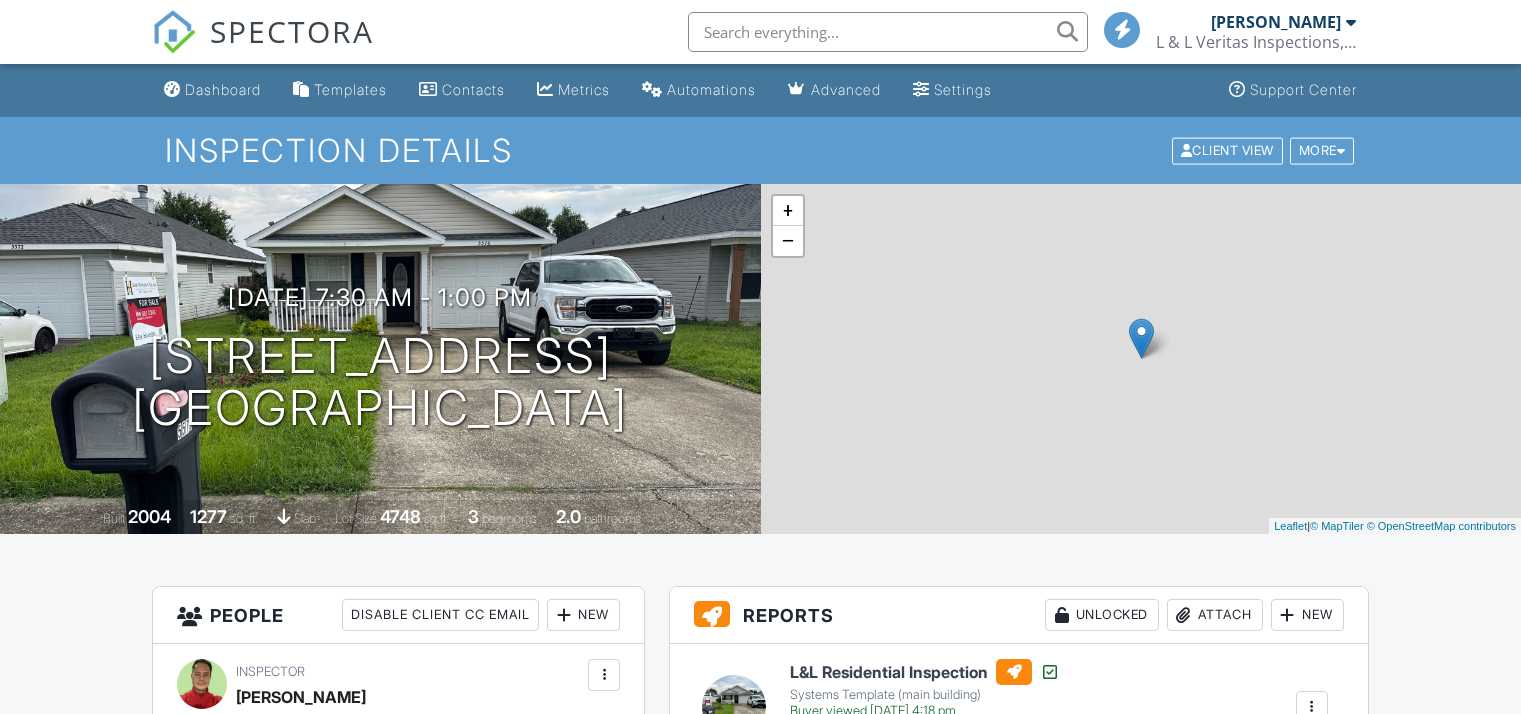 scroll, scrollTop: 0, scrollLeft: 0, axis: both 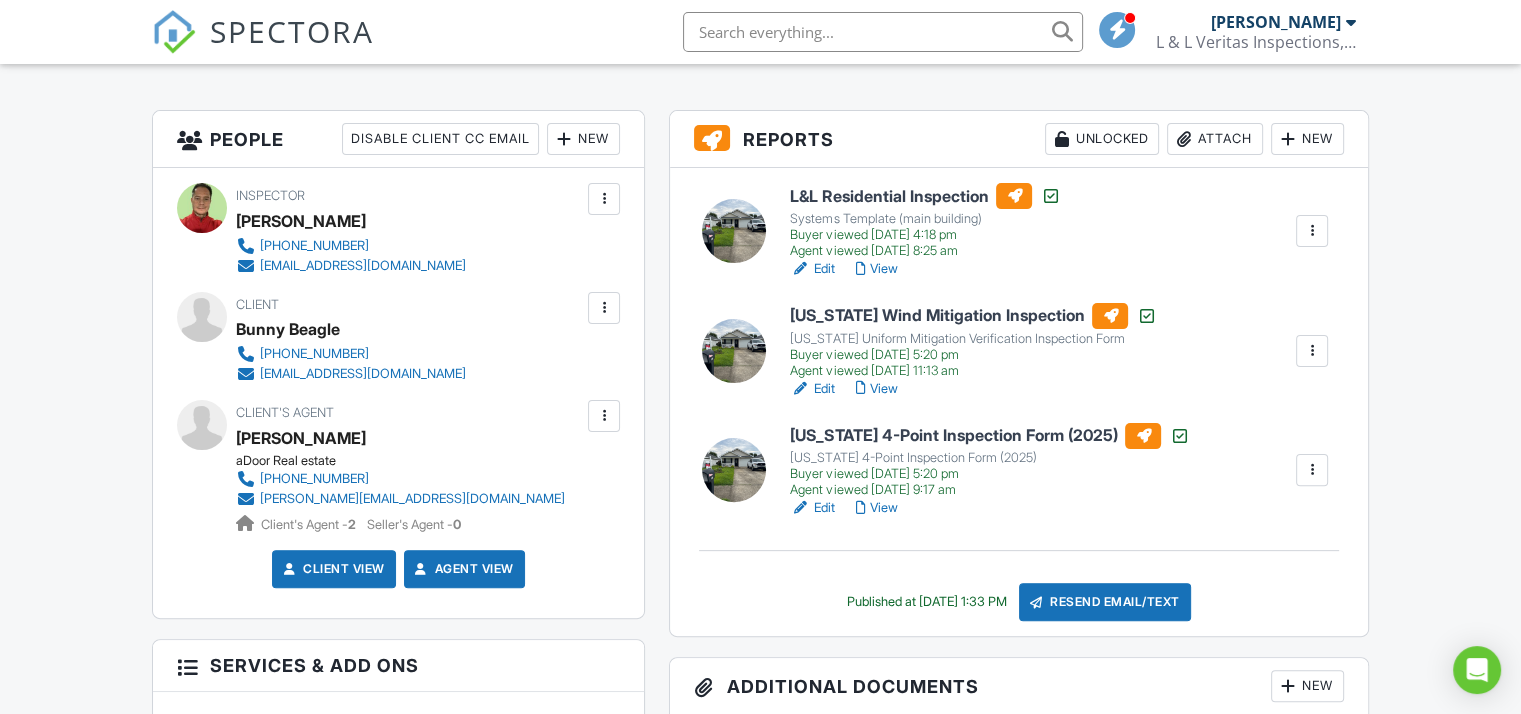 click on "View" at bounding box center [876, 269] 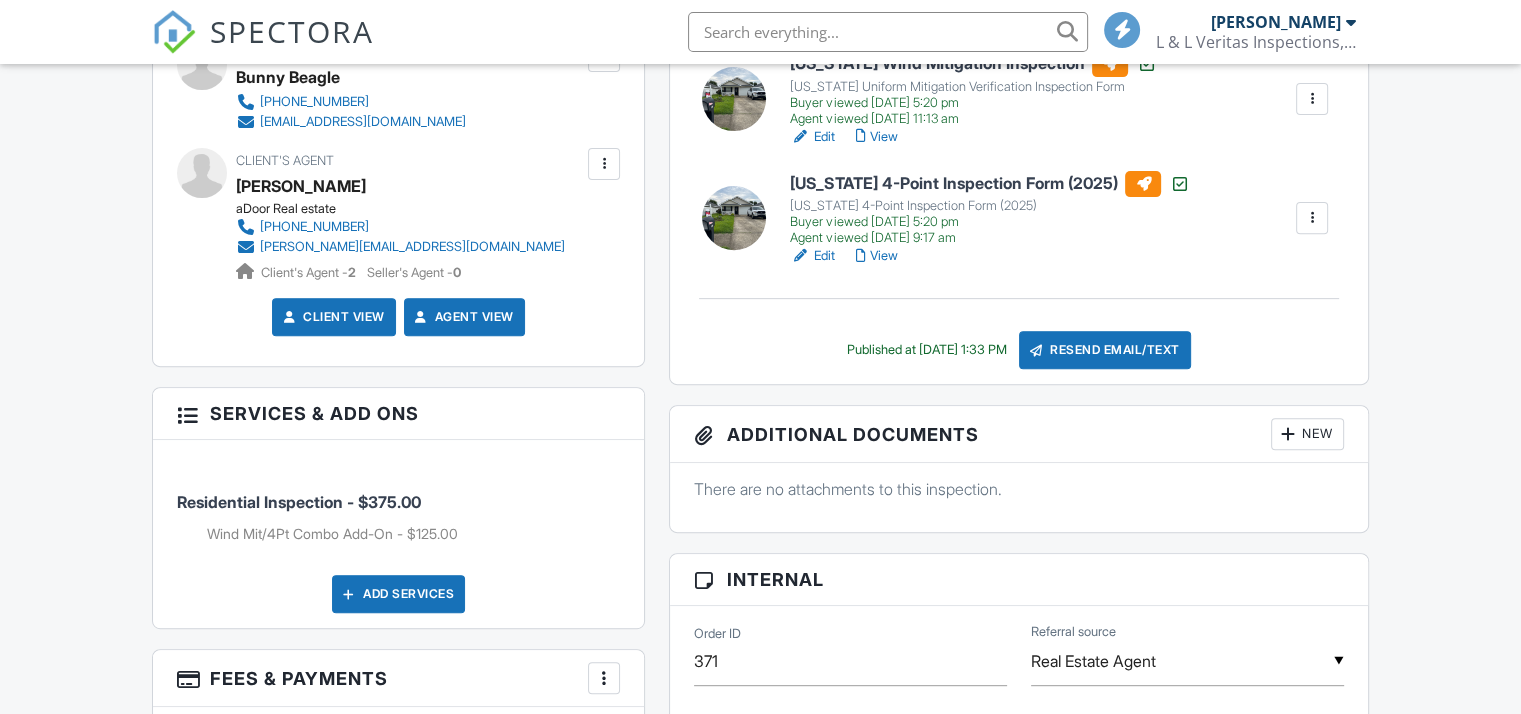 scroll, scrollTop: 784, scrollLeft: 0, axis: vertical 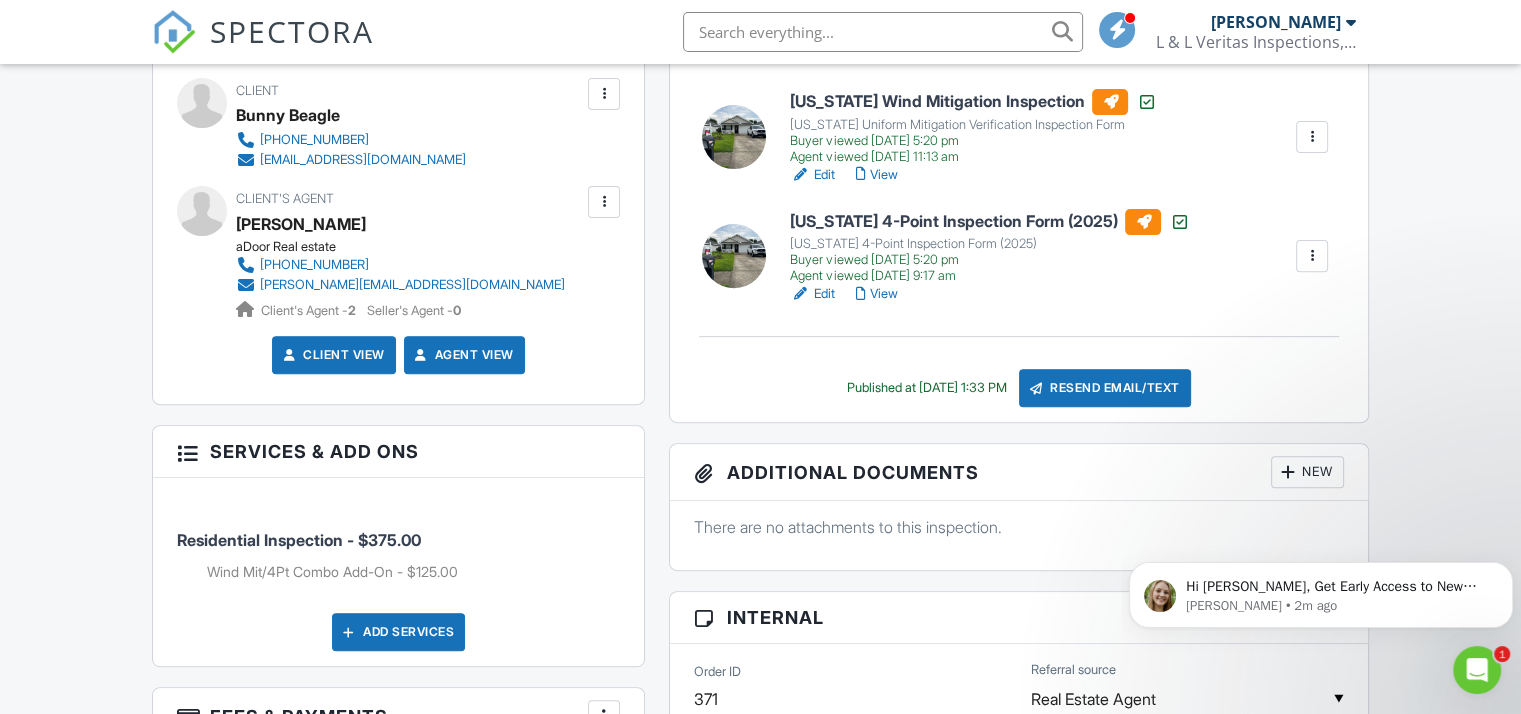 click 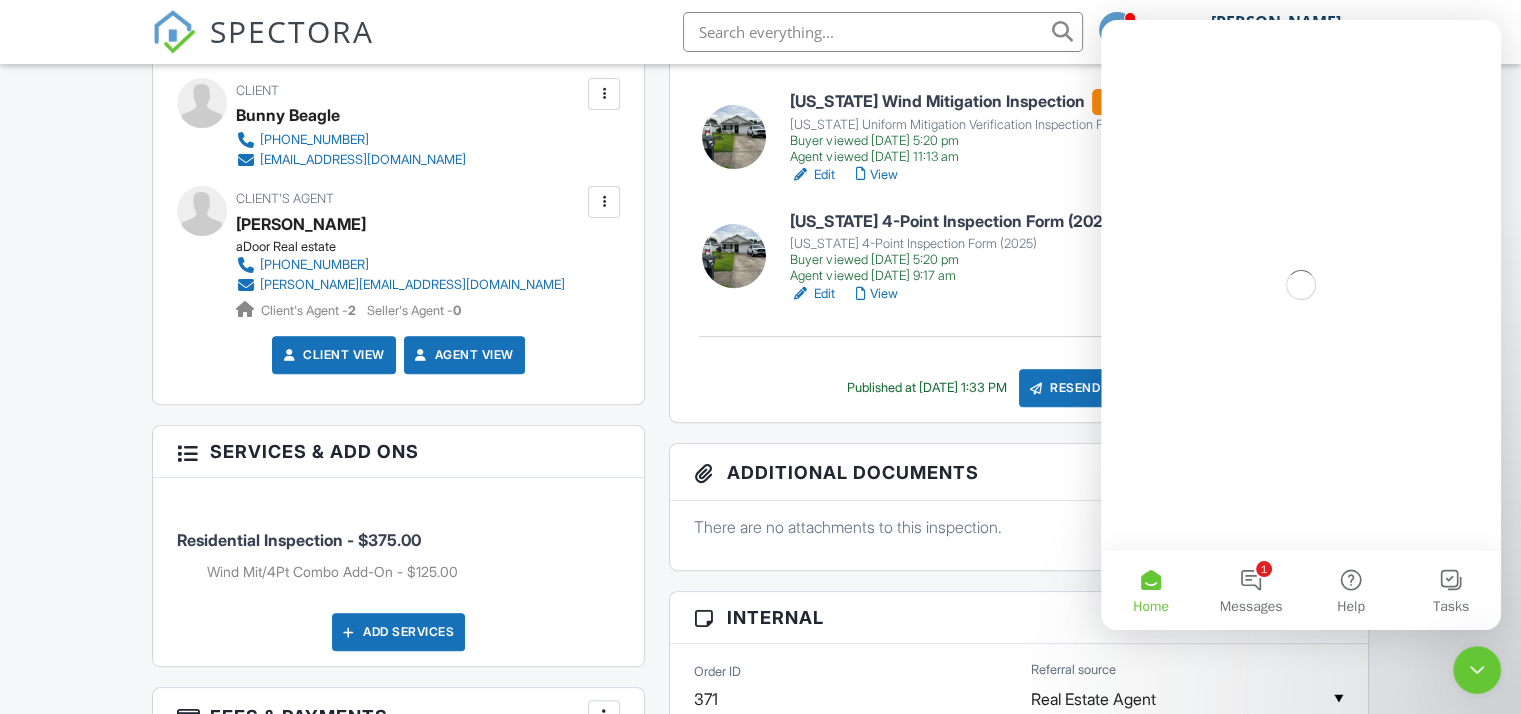 scroll, scrollTop: 0, scrollLeft: 0, axis: both 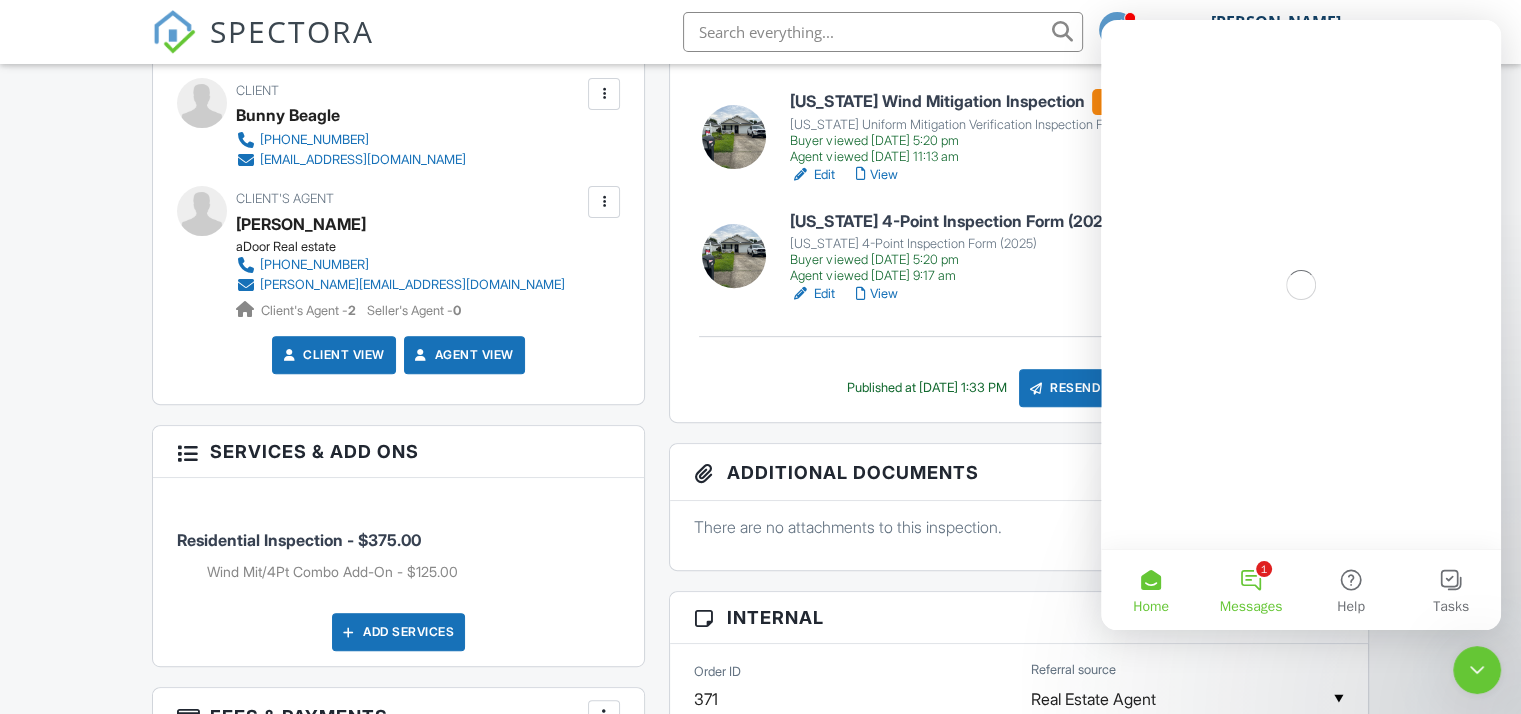 click on "1 Messages" at bounding box center (1251, 590) 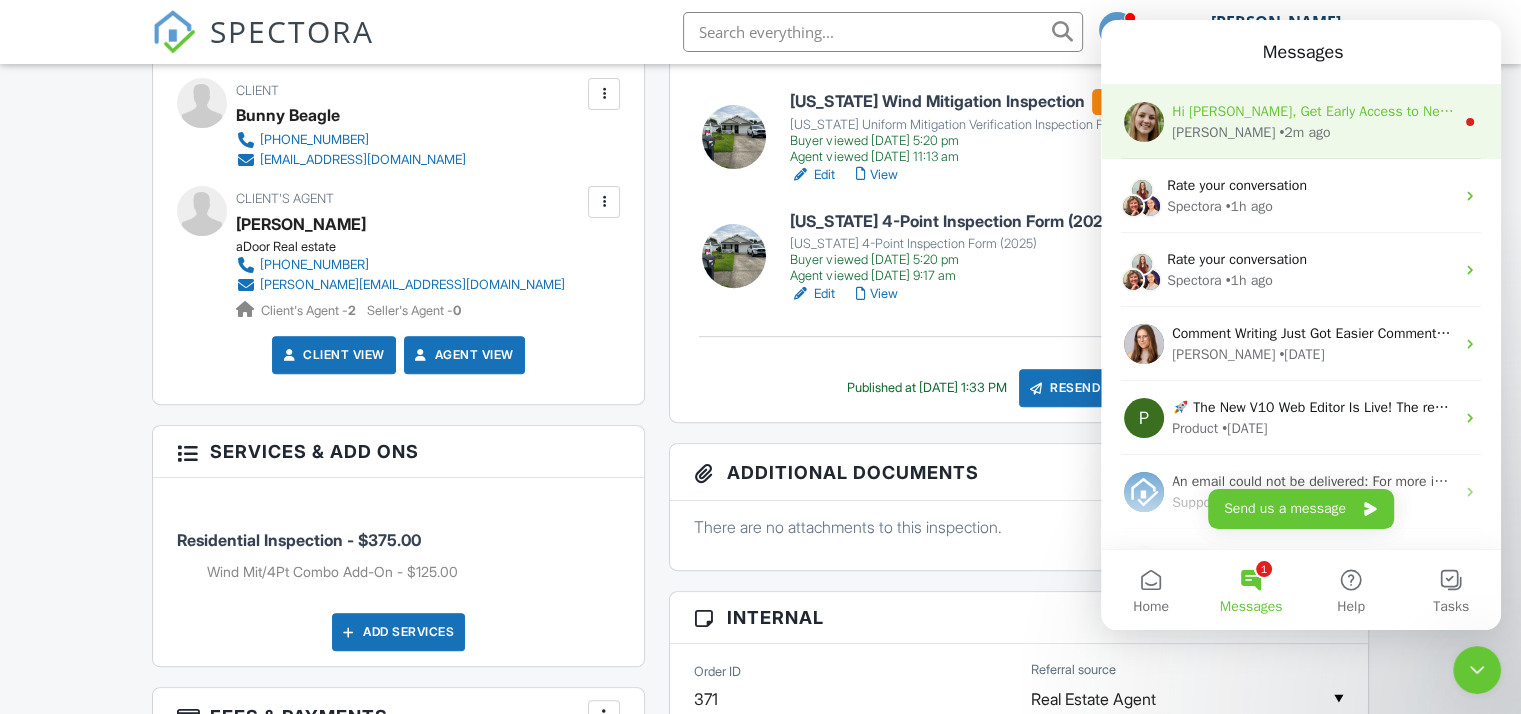 click on "Megan •  2m ago" at bounding box center (1313, 132) 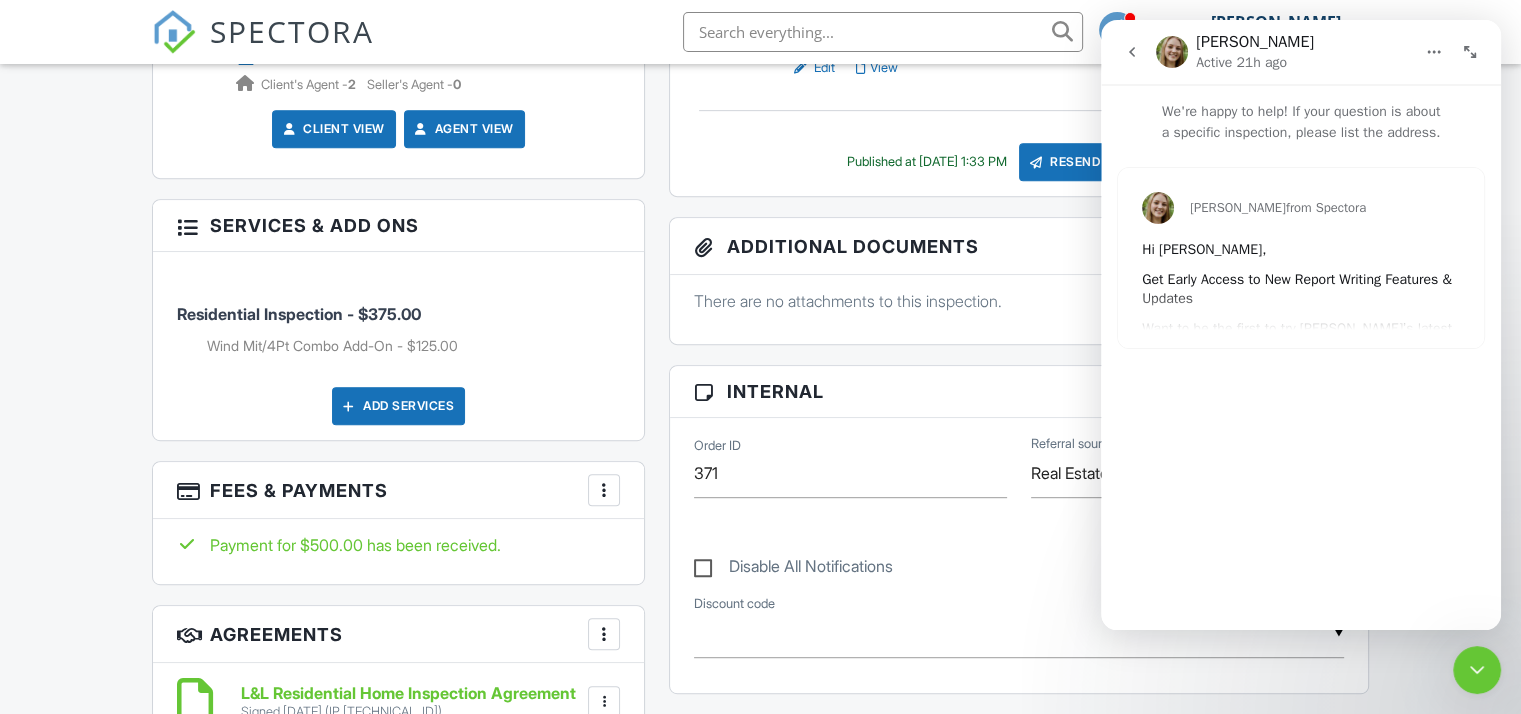 scroll, scrollTop: 800, scrollLeft: 0, axis: vertical 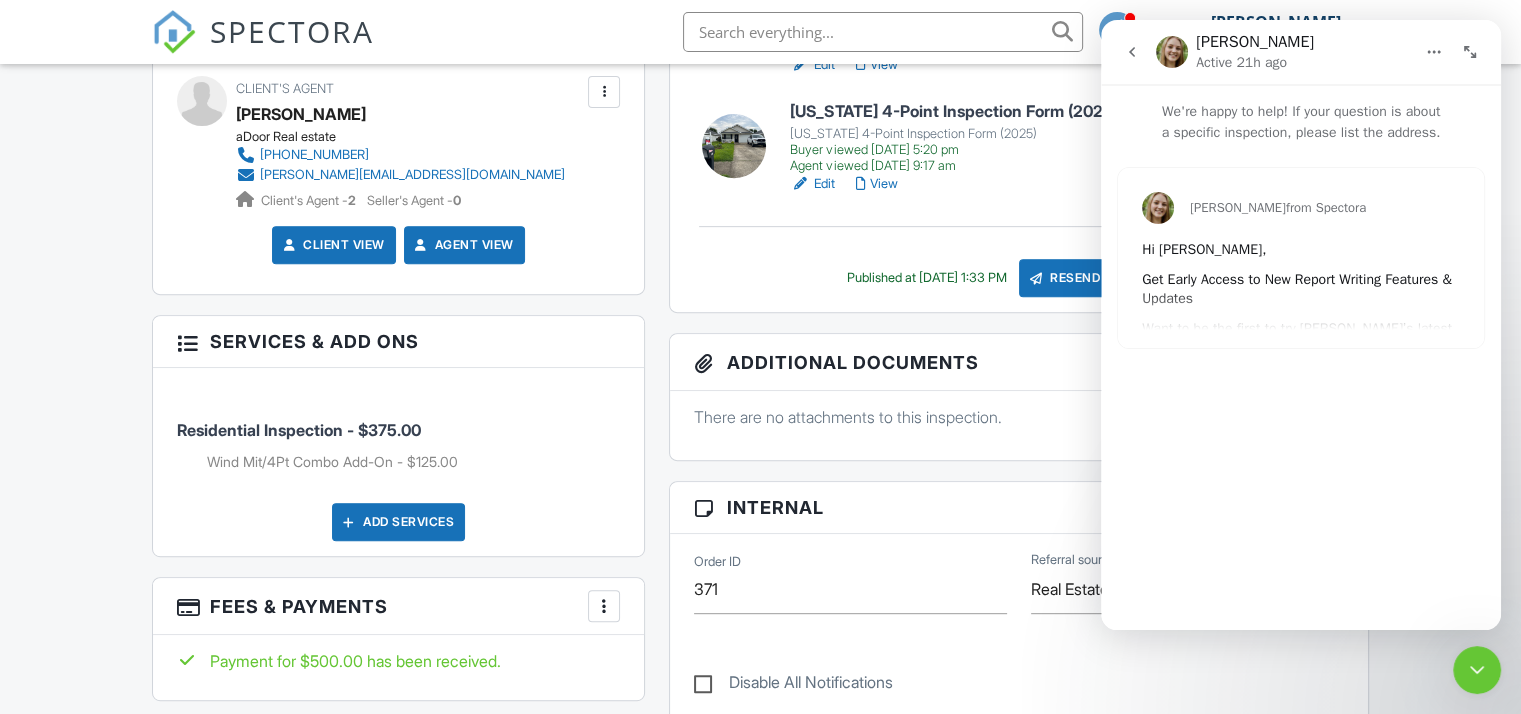 click on "Get Early Access to New Report Writing Features & Updates" at bounding box center [1297, 289] 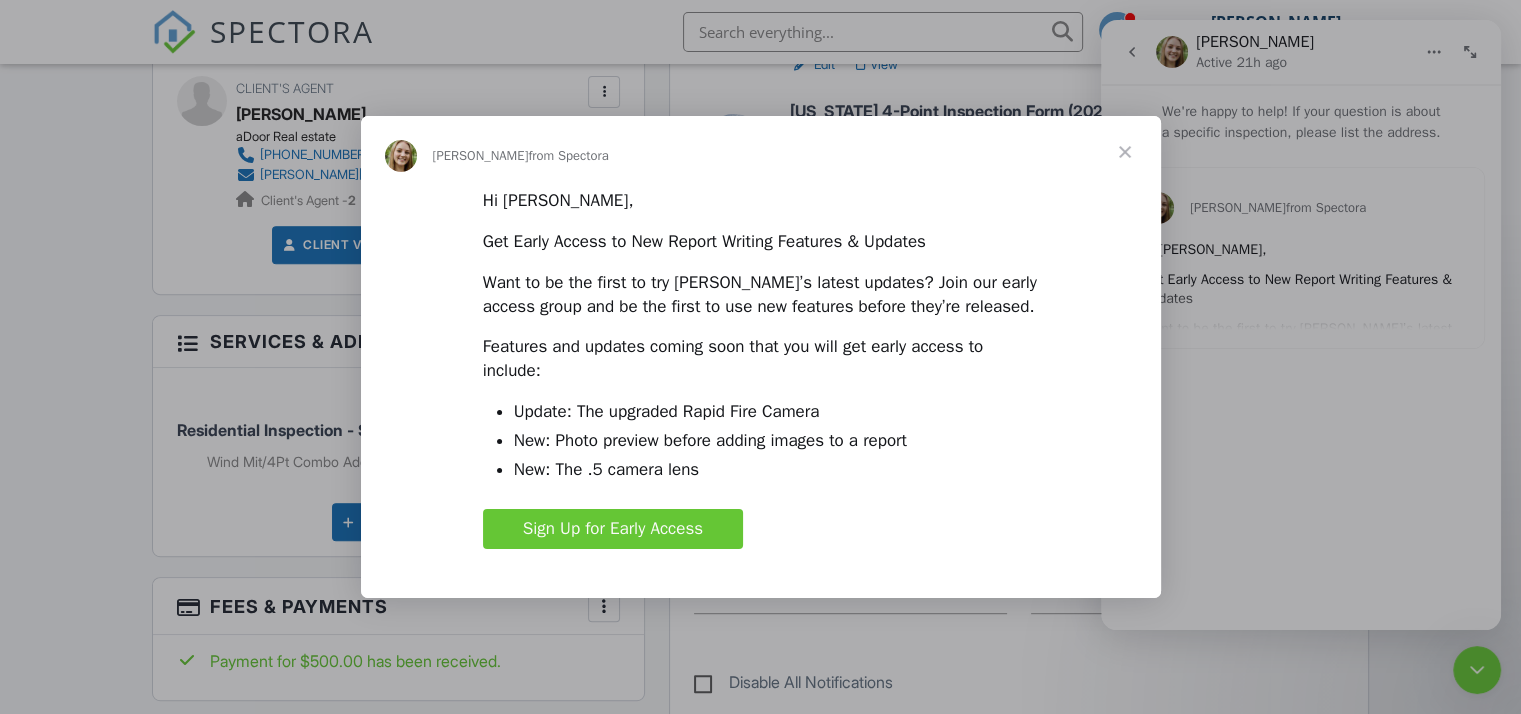 scroll, scrollTop: 0, scrollLeft: 0, axis: both 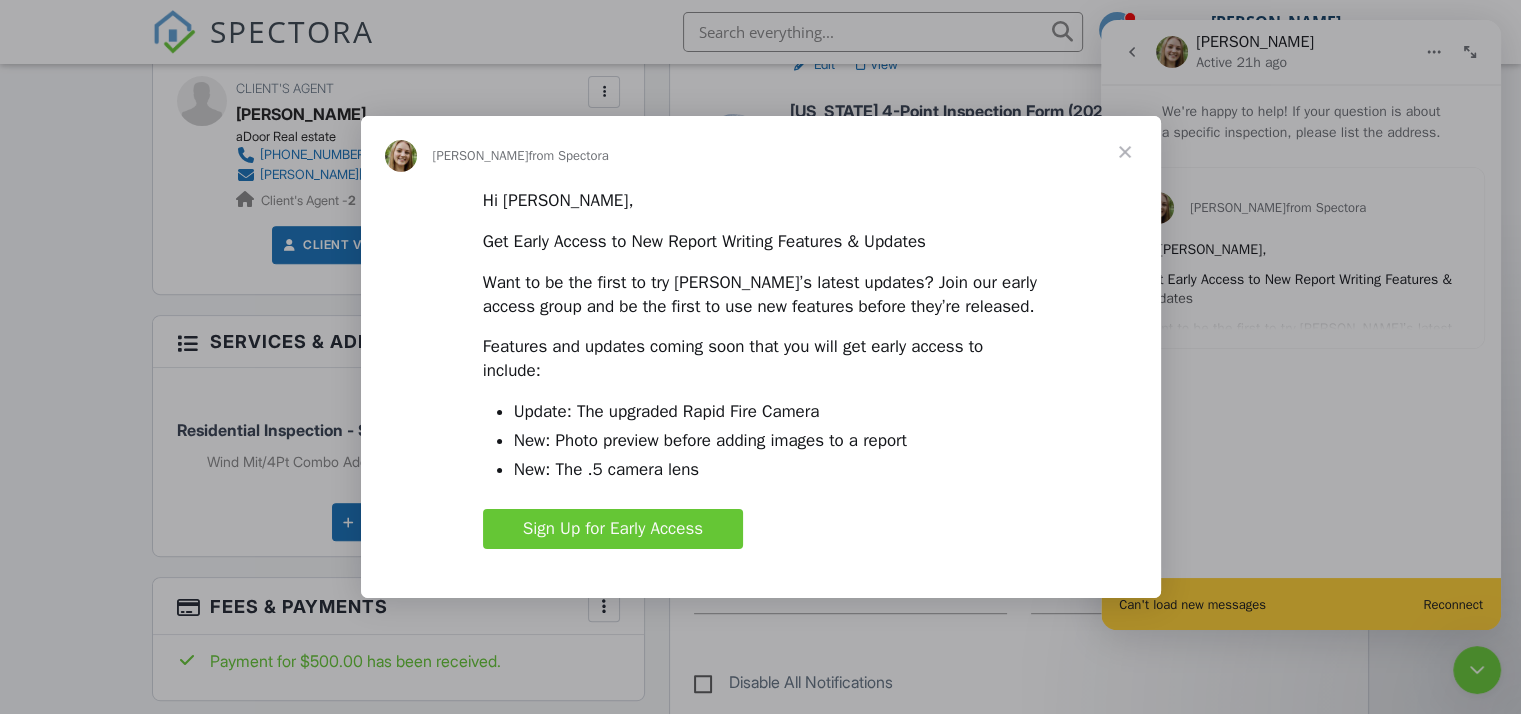 click at bounding box center (1125, 152) 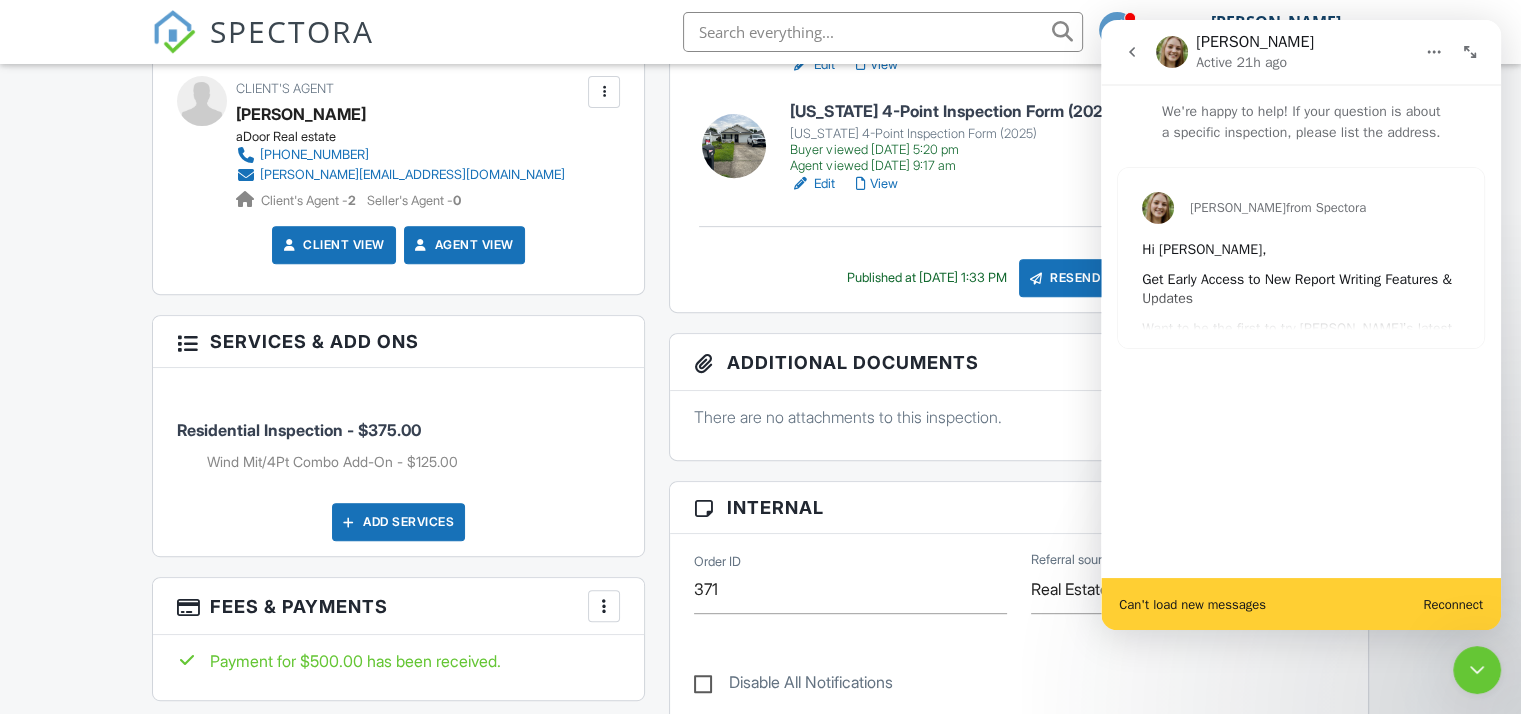 click 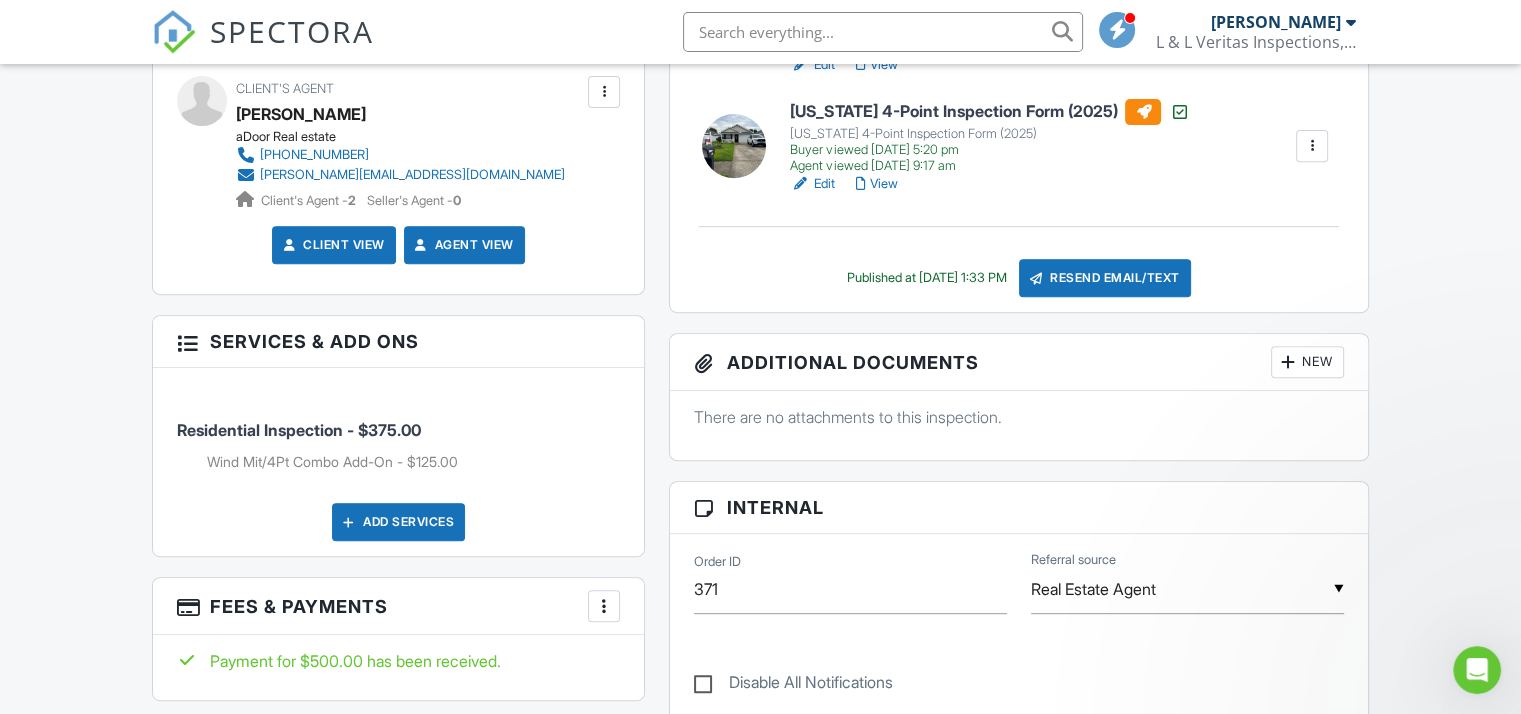scroll, scrollTop: 0, scrollLeft: 0, axis: both 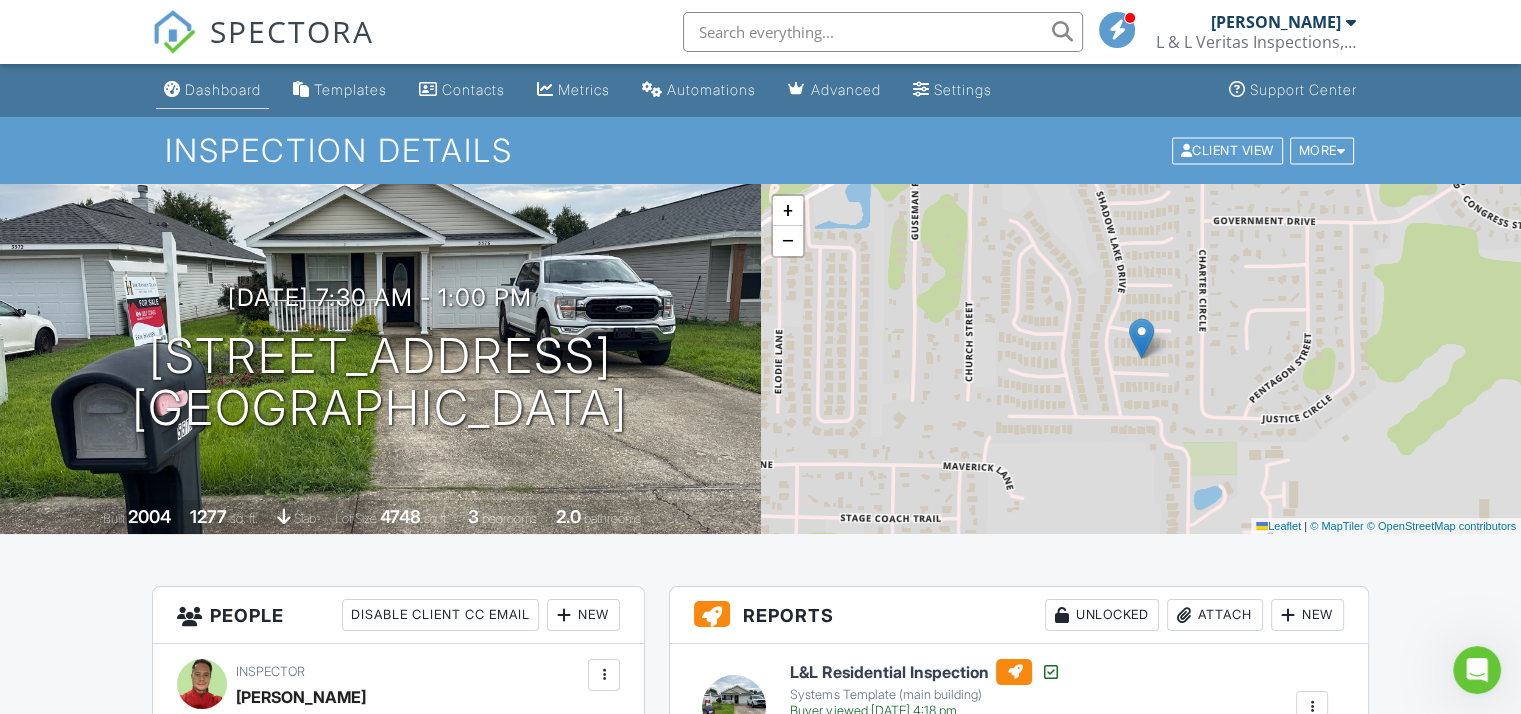 click on "Dashboard" at bounding box center (223, 89) 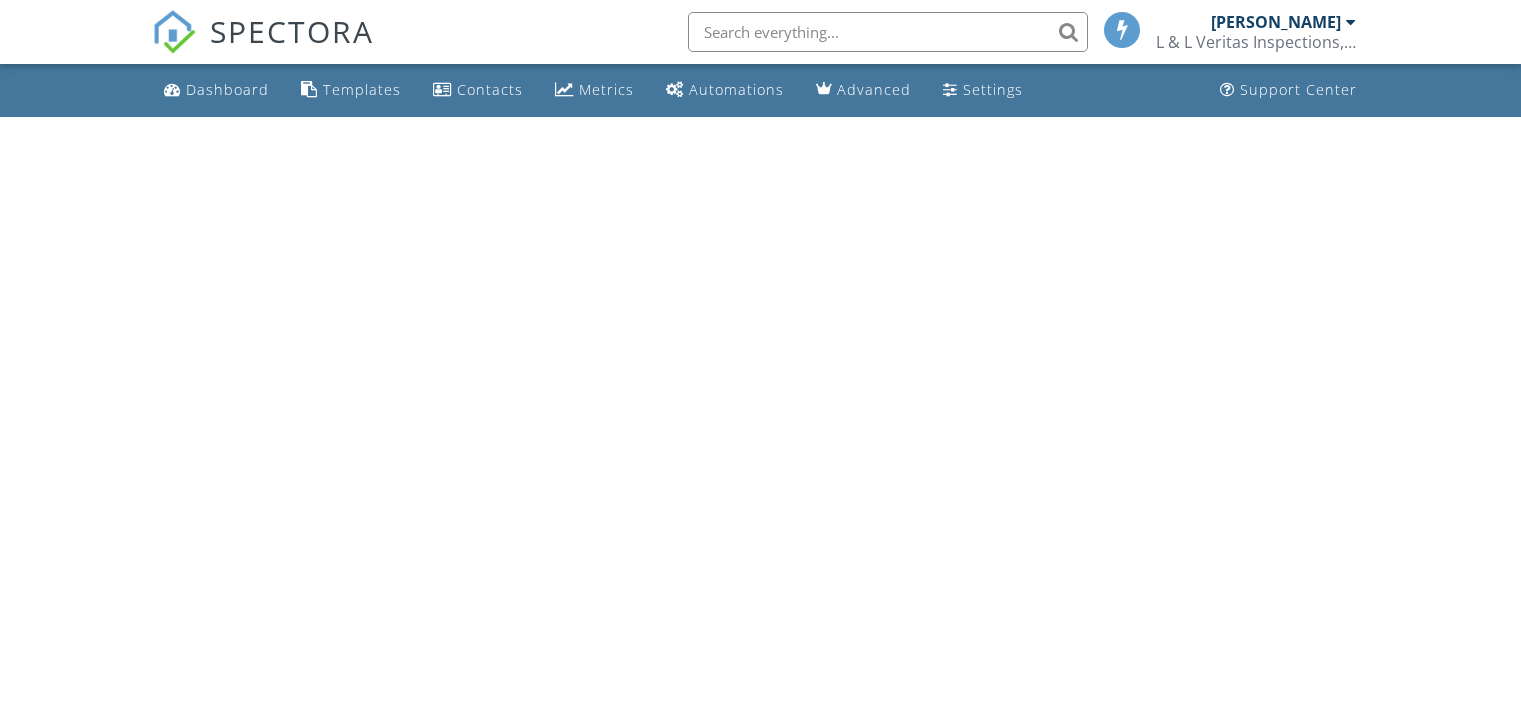 scroll, scrollTop: 0, scrollLeft: 0, axis: both 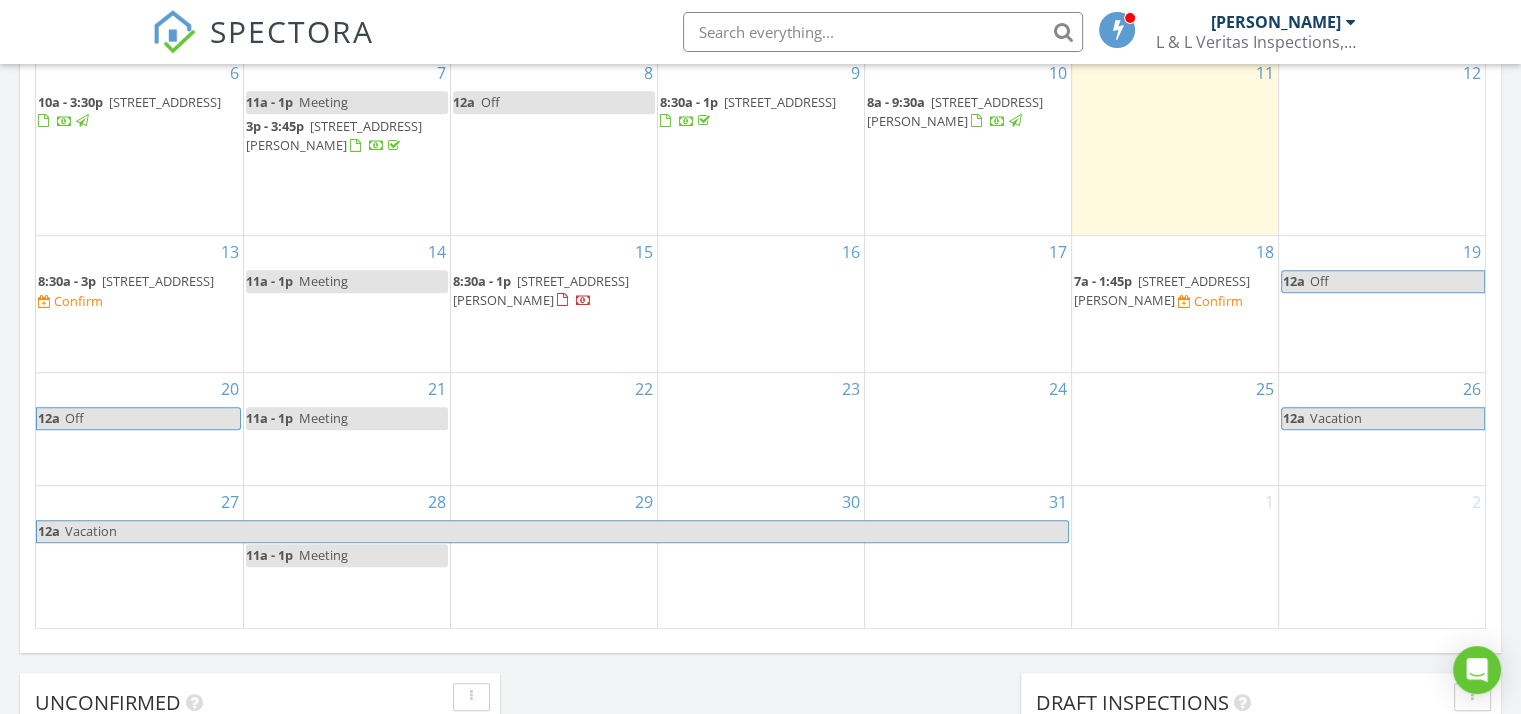 click at bounding box center [1184, 302] 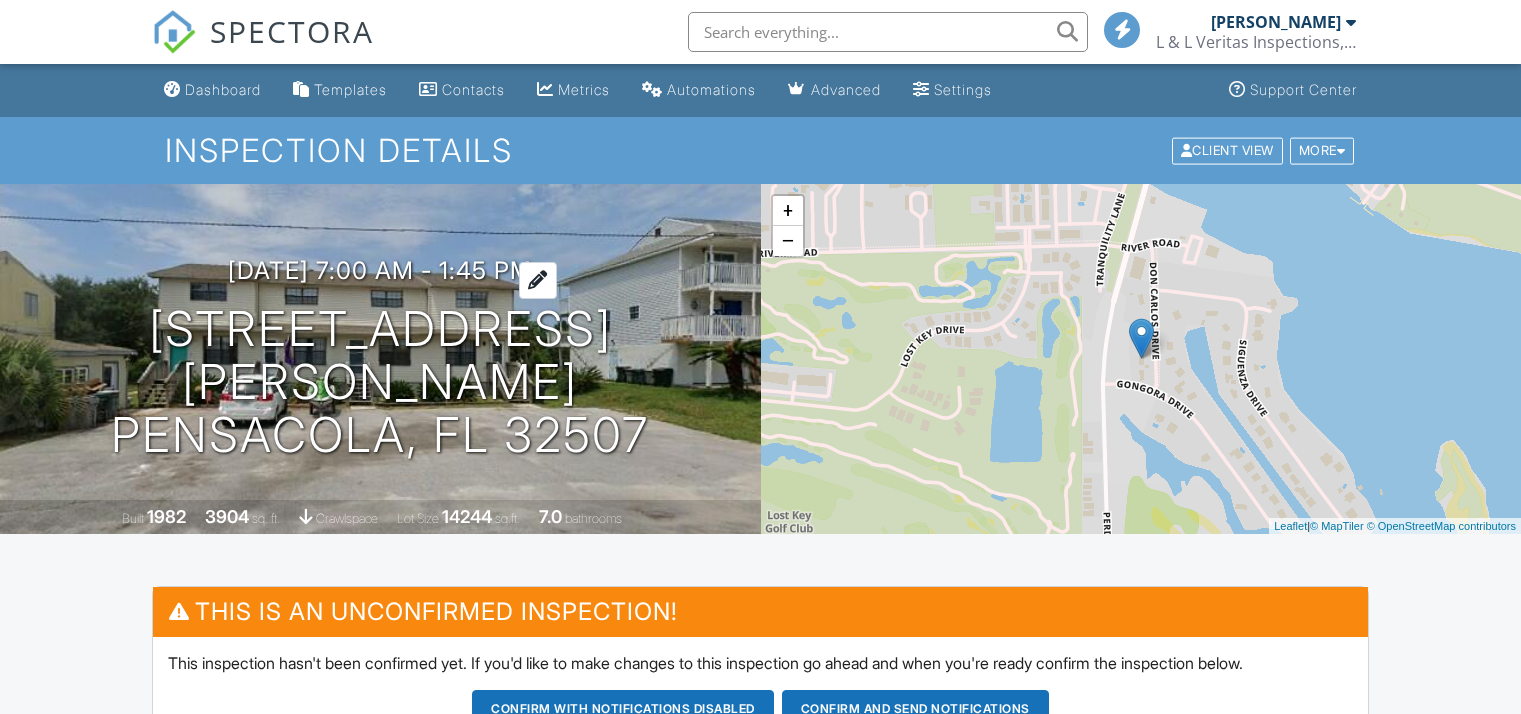 scroll, scrollTop: 0, scrollLeft: 0, axis: both 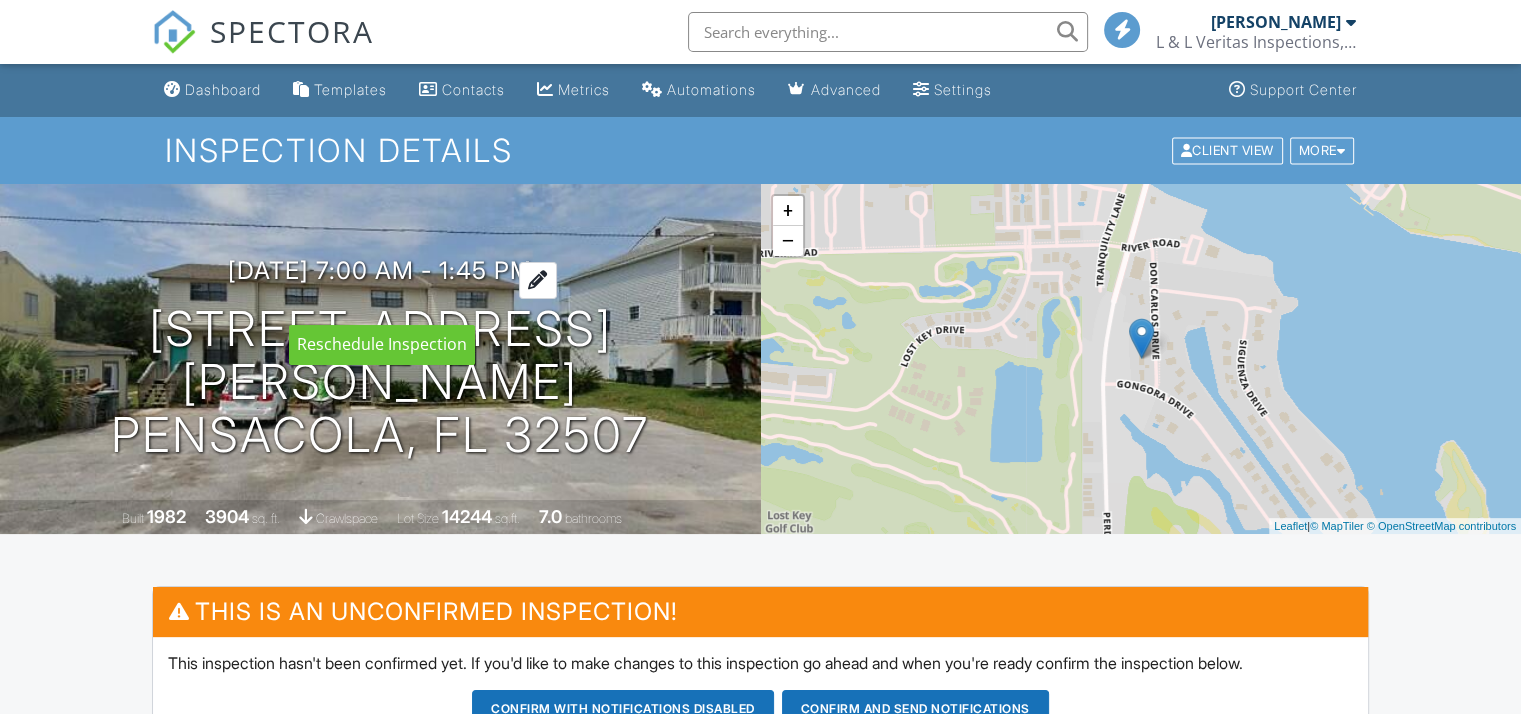 click on "[DATE]  7:00 am
- 1:45 pm" at bounding box center [380, 270] 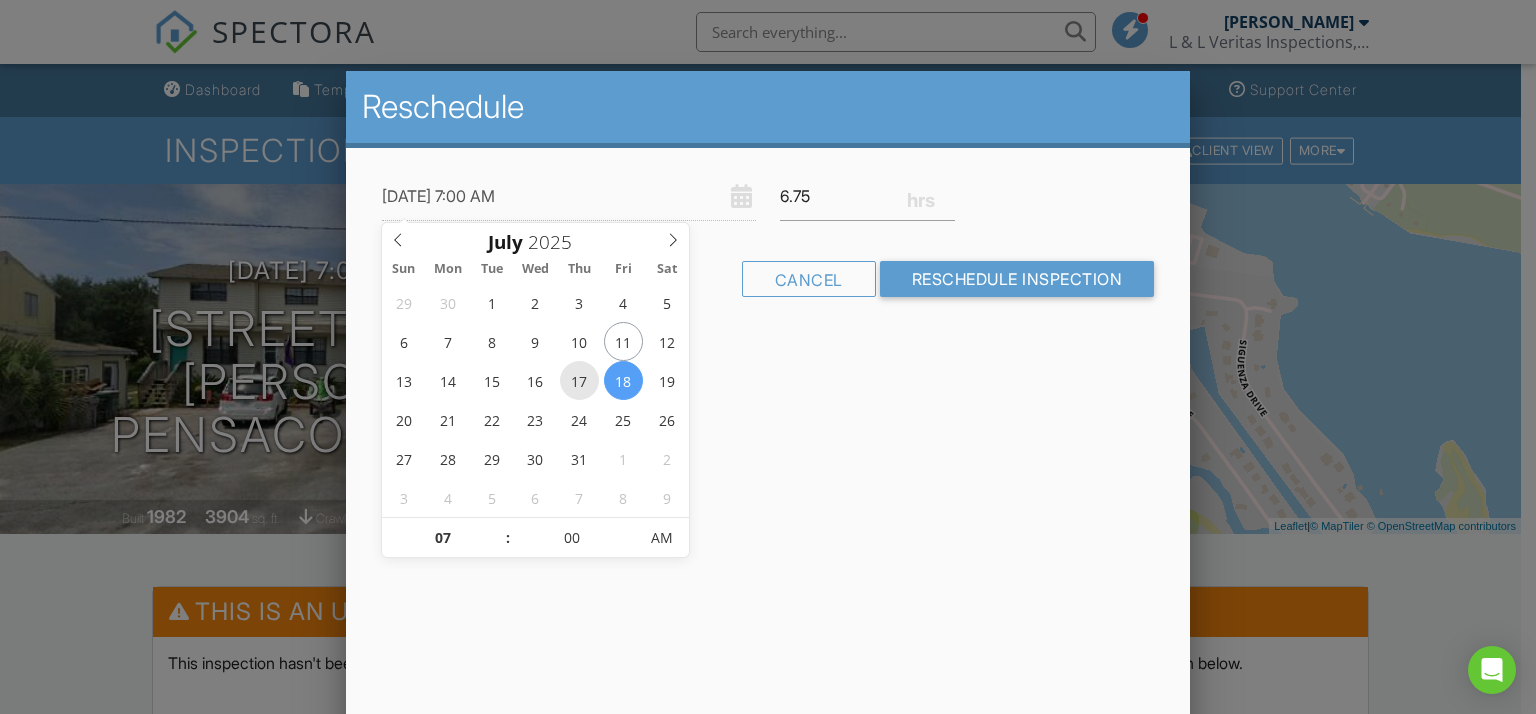 type on "[DATE] 7:00 AM" 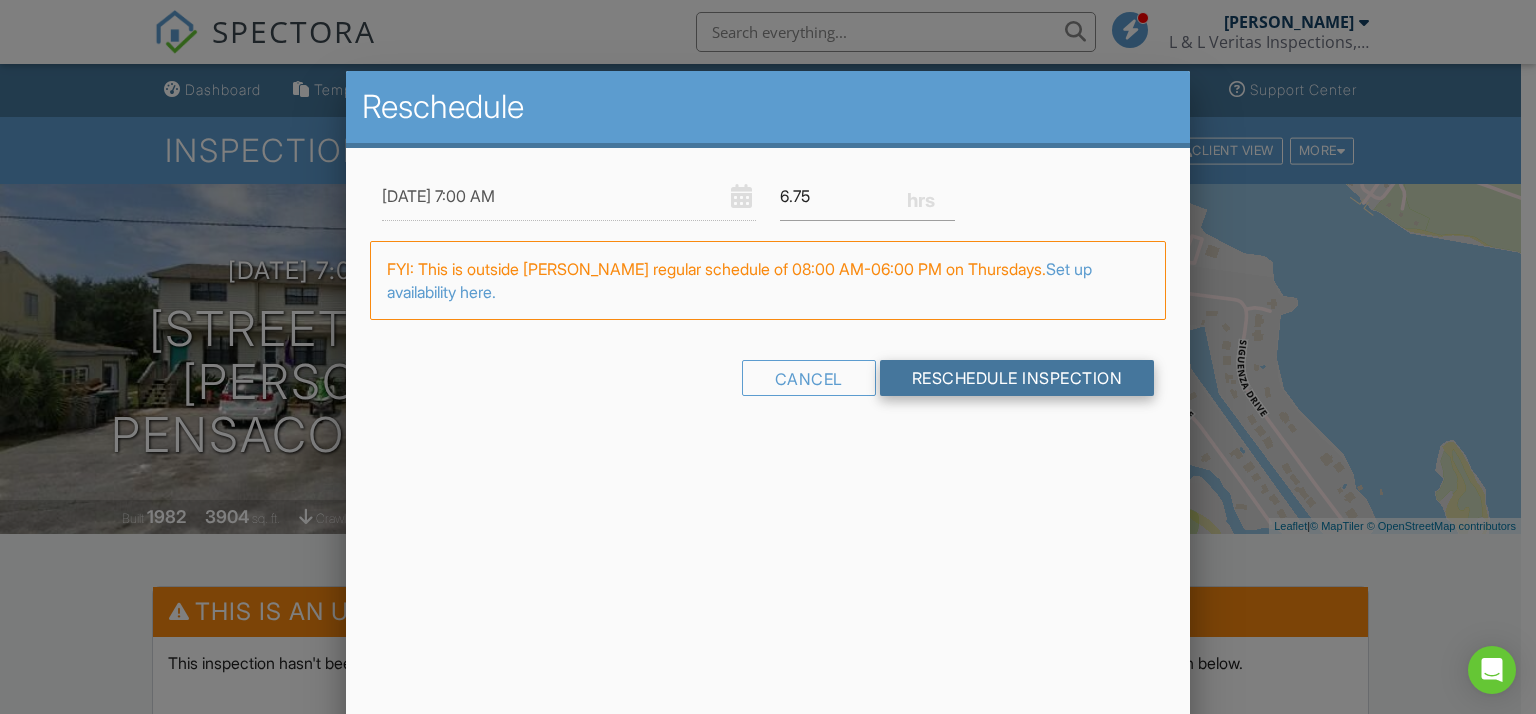 click on "Reschedule Inspection" at bounding box center [1017, 378] 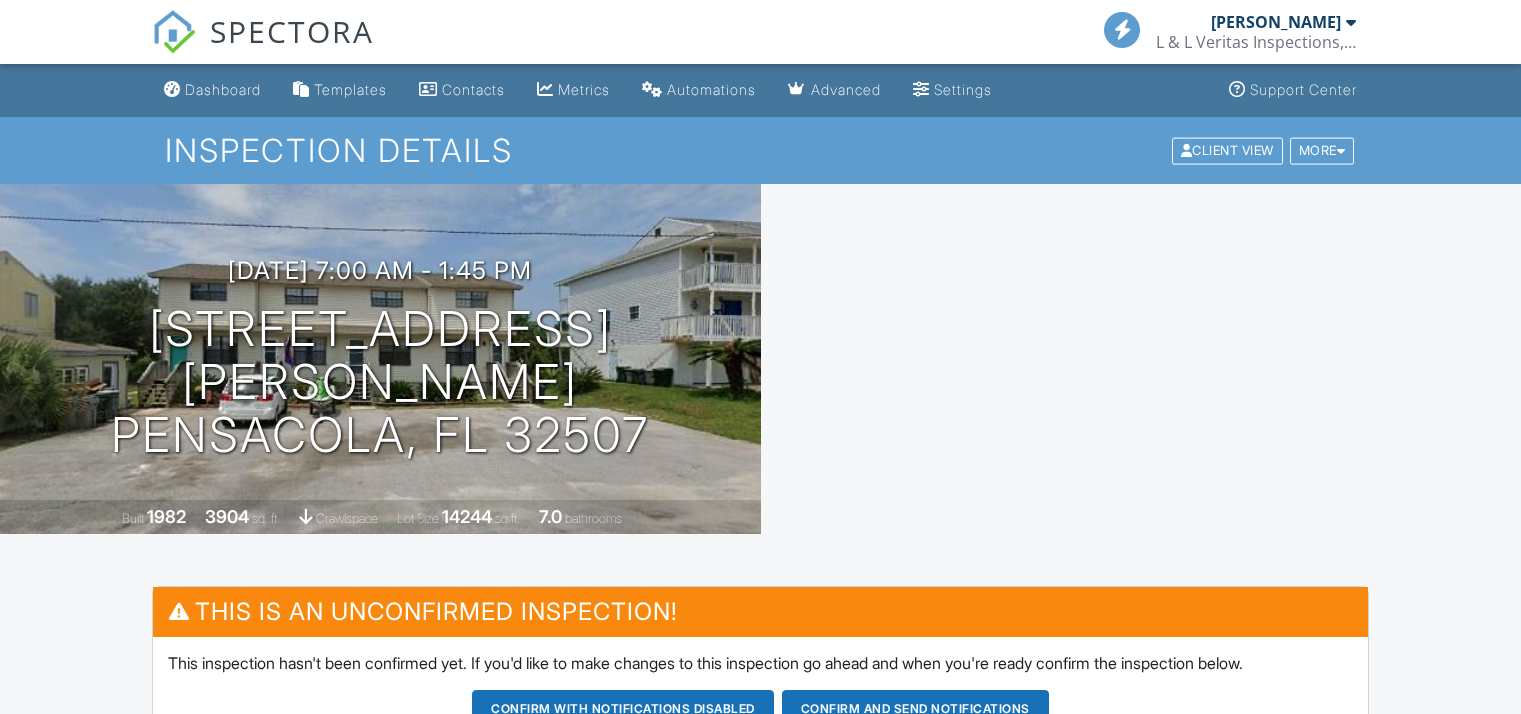 scroll, scrollTop: 0, scrollLeft: 0, axis: both 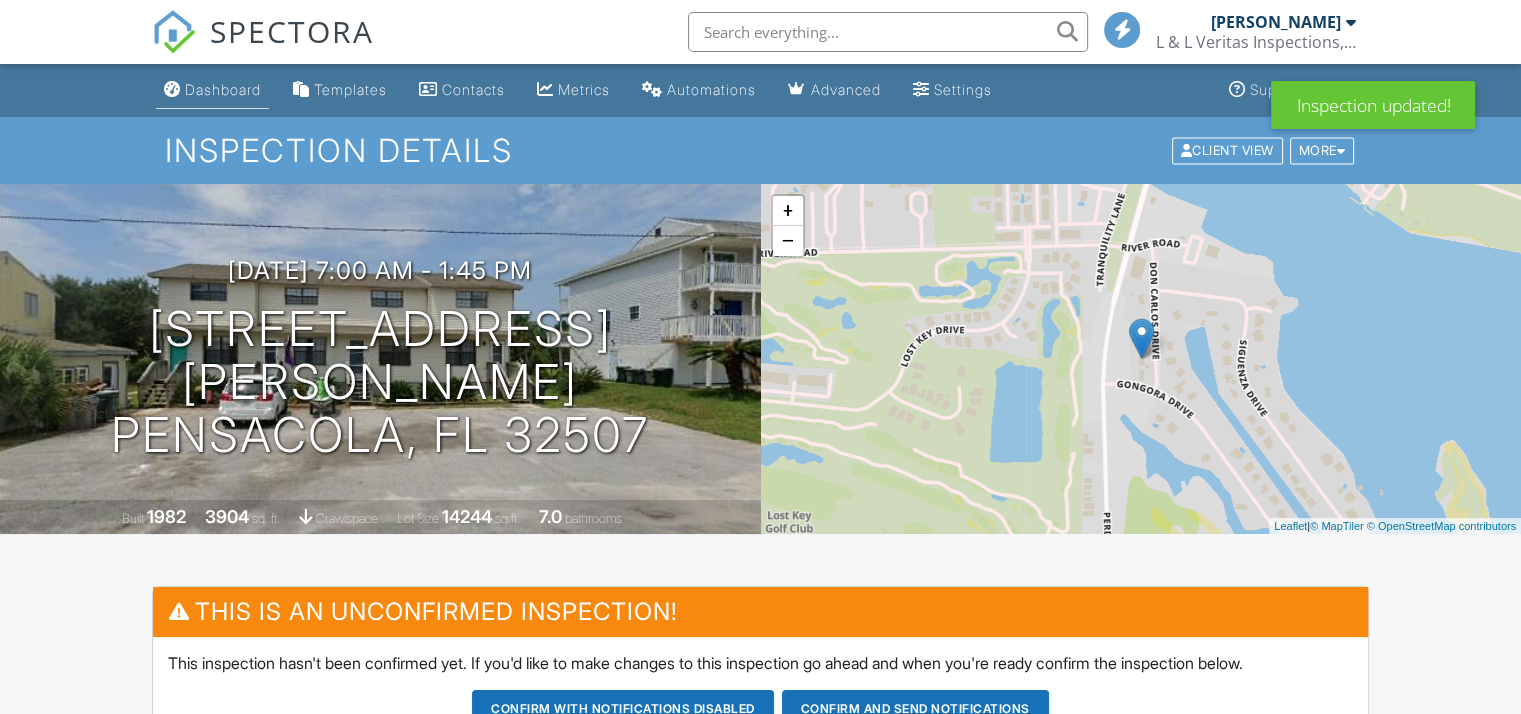 click on "Dashboard" at bounding box center (223, 89) 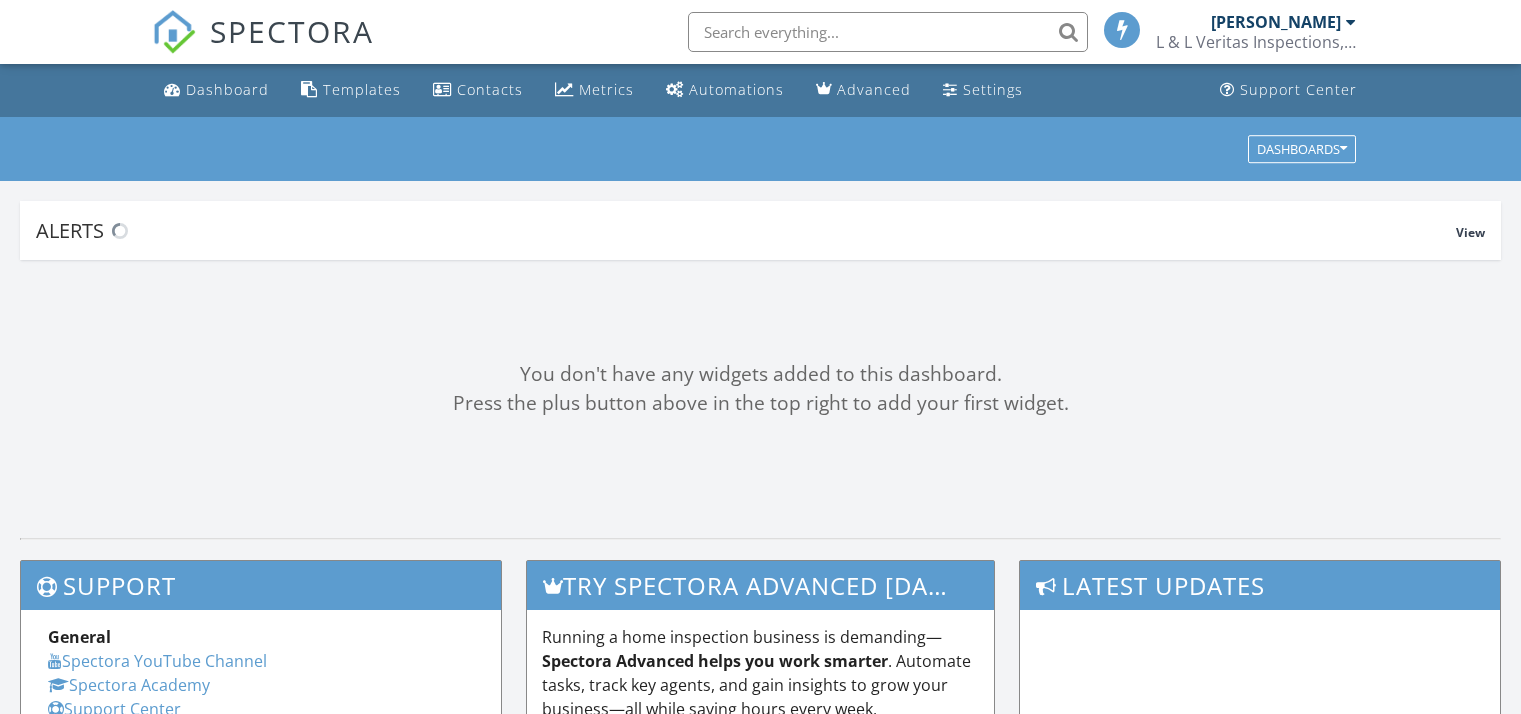 scroll, scrollTop: 0, scrollLeft: 0, axis: both 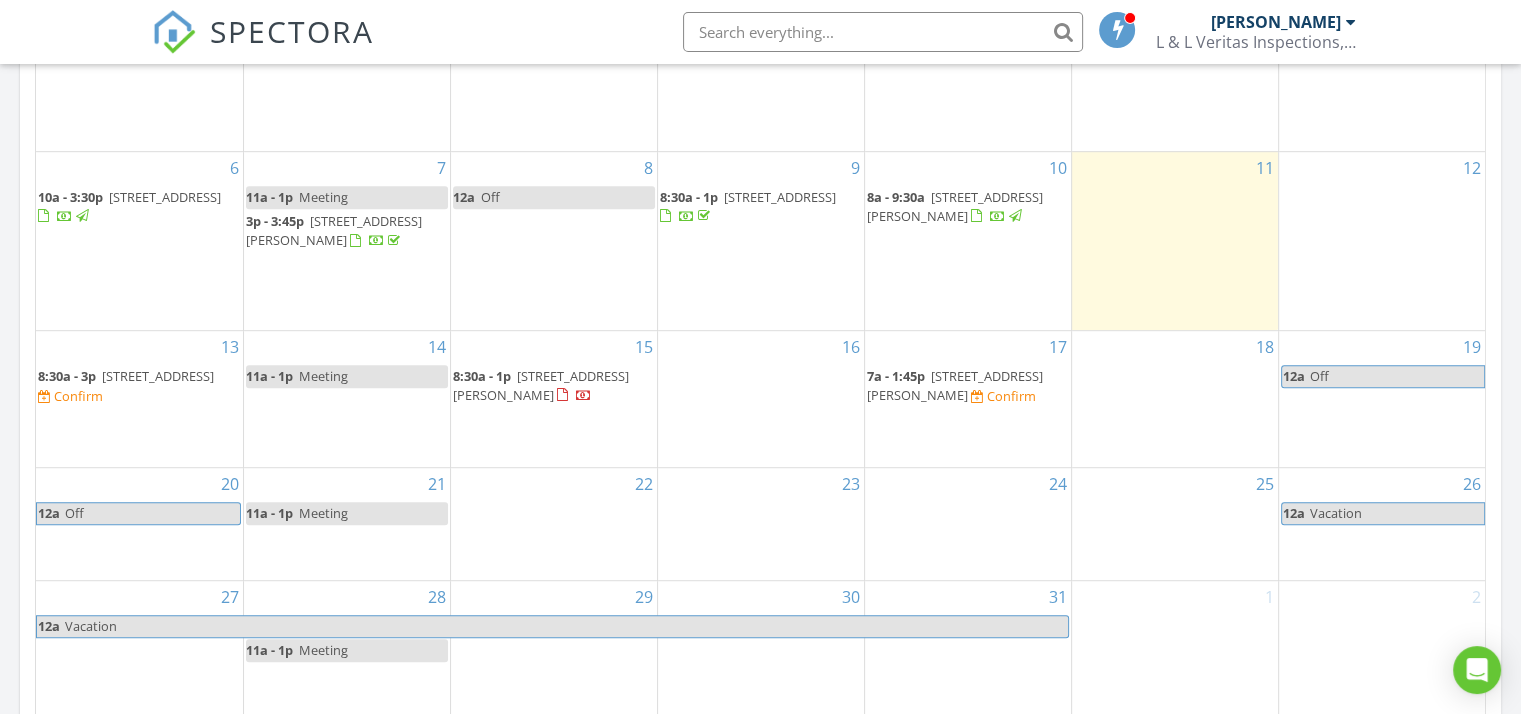 click on "[STREET_ADDRESS]" at bounding box center [158, 376] 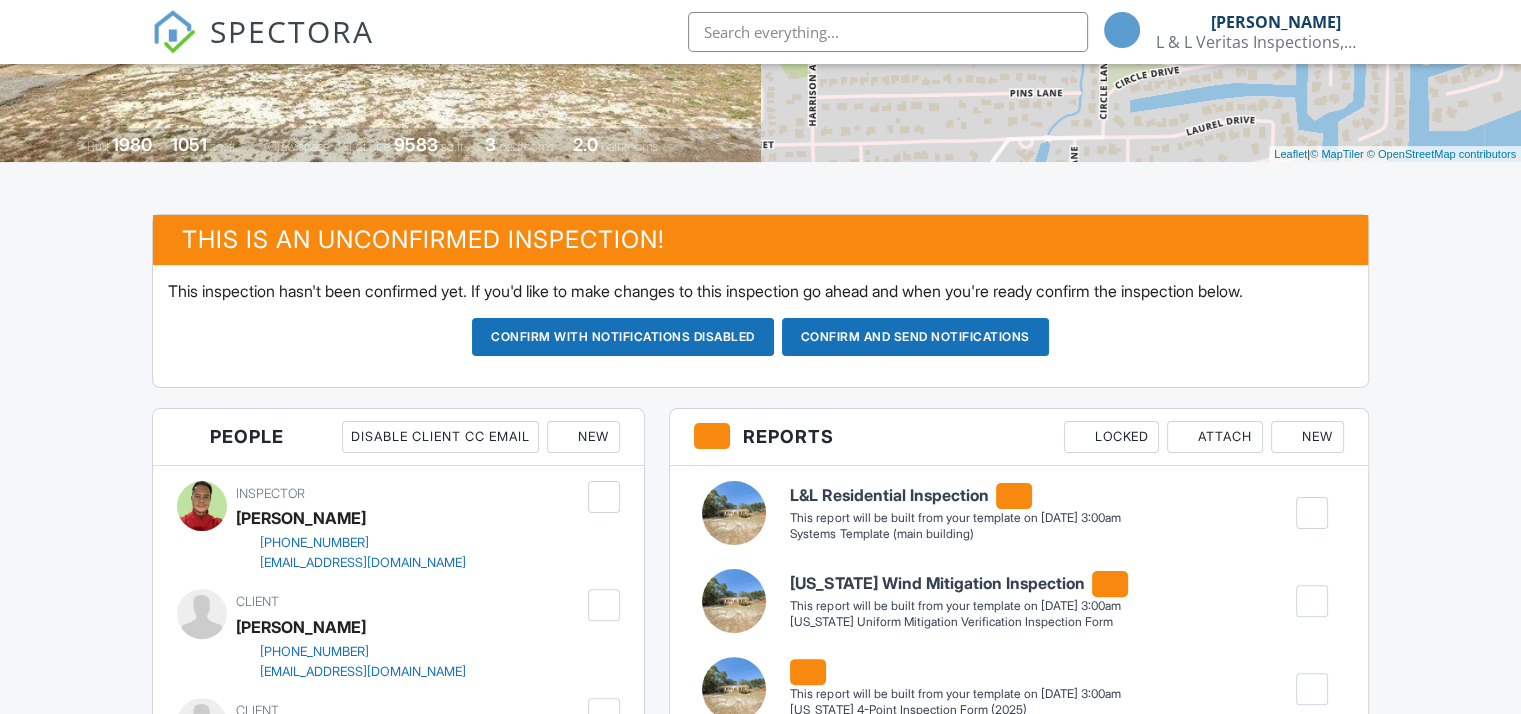 scroll, scrollTop: 490, scrollLeft: 0, axis: vertical 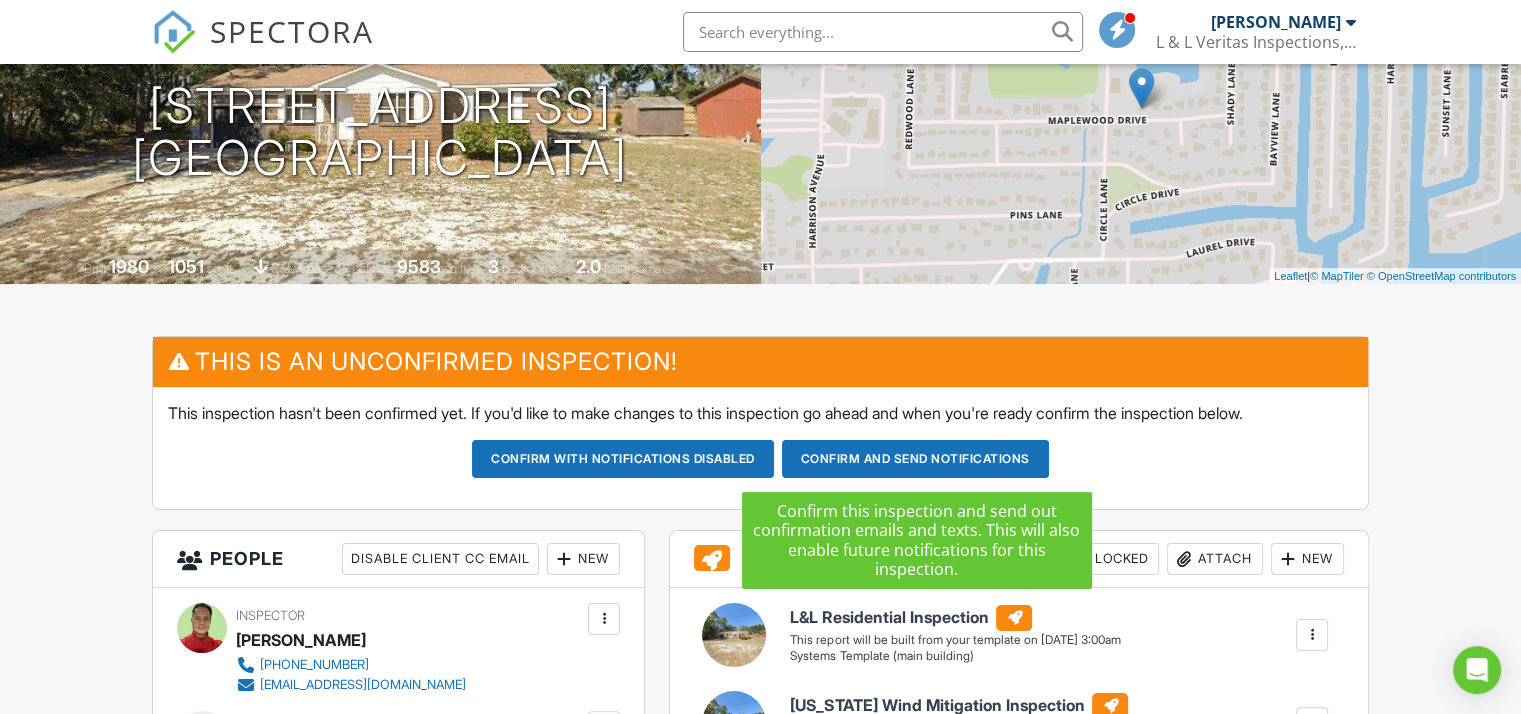 click on "Confirm and send notifications" at bounding box center [623, 459] 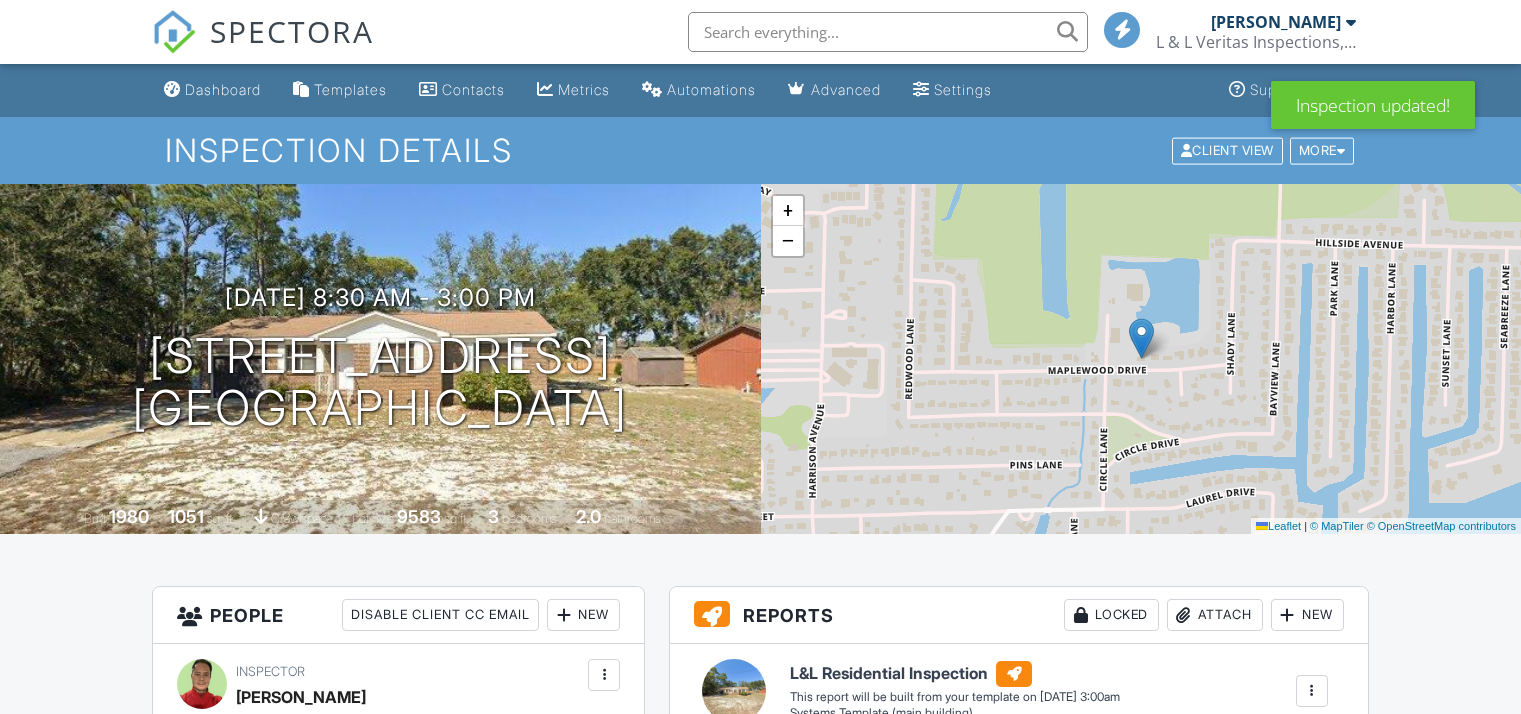 scroll, scrollTop: 0, scrollLeft: 0, axis: both 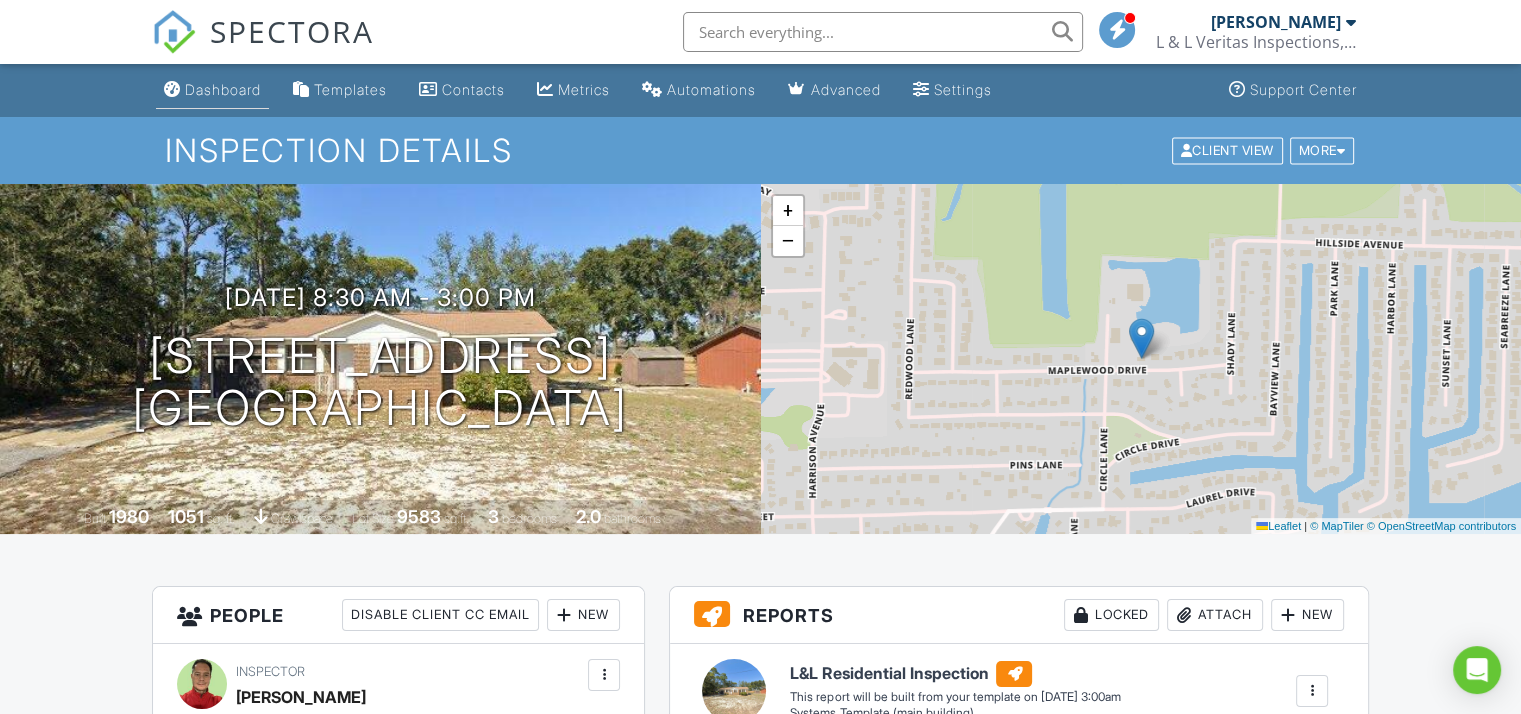 click on "Dashboard" at bounding box center (223, 89) 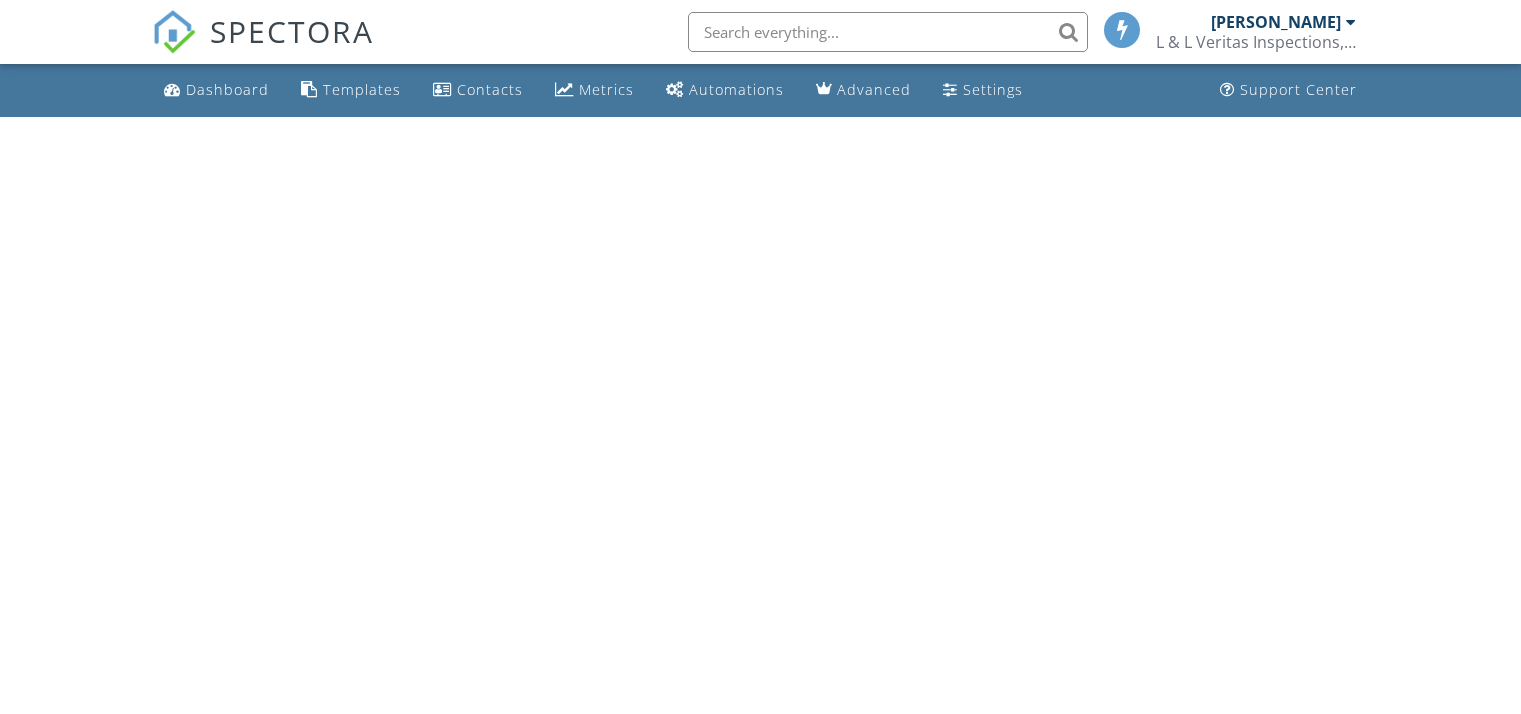 scroll, scrollTop: 0, scrollLeft: 0, axis: both 